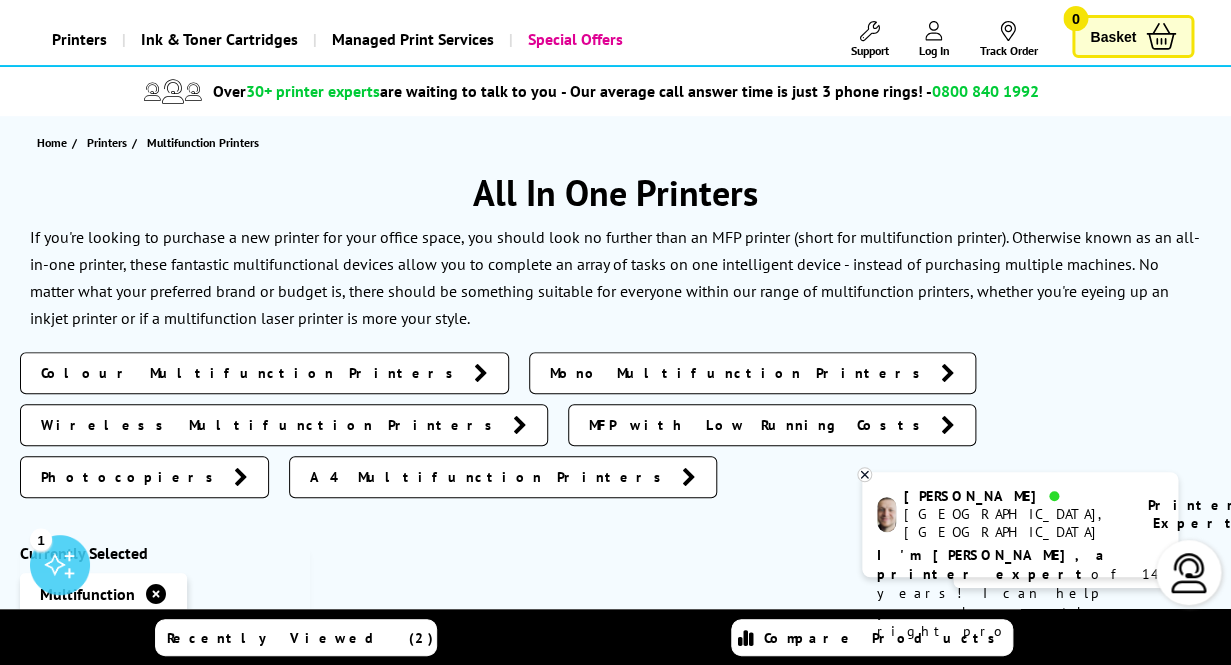 scroll, scrollTop: 0, scrollLeft: 0, axis: both 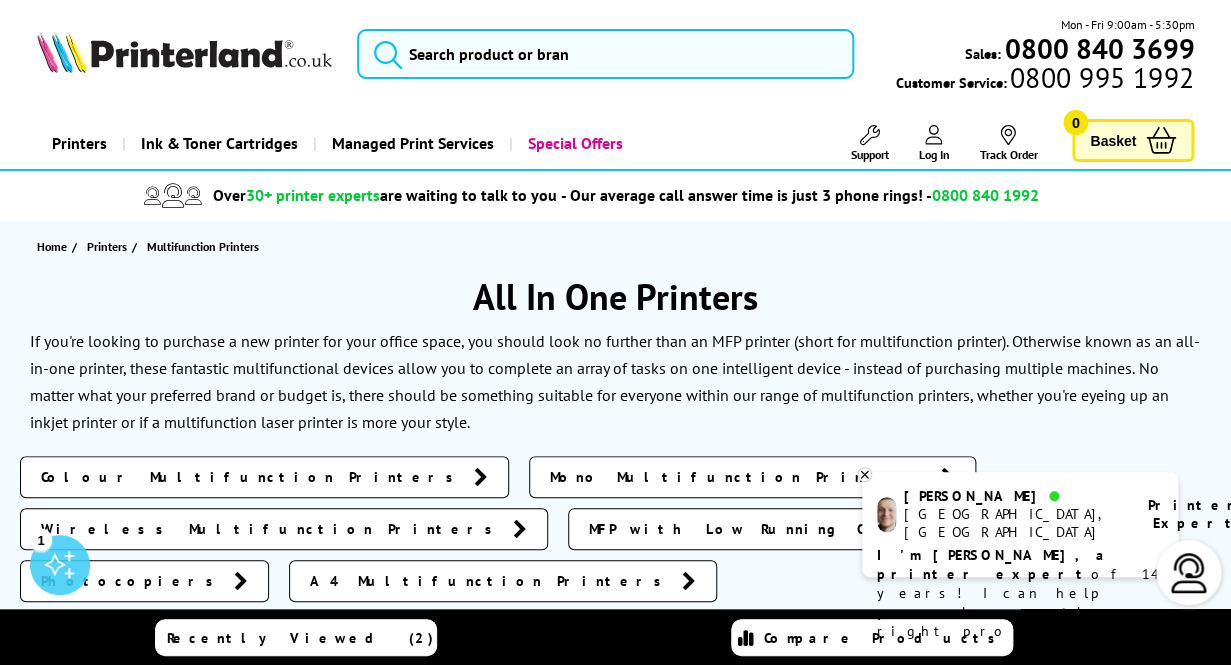 click at bounding box center [184, 52] 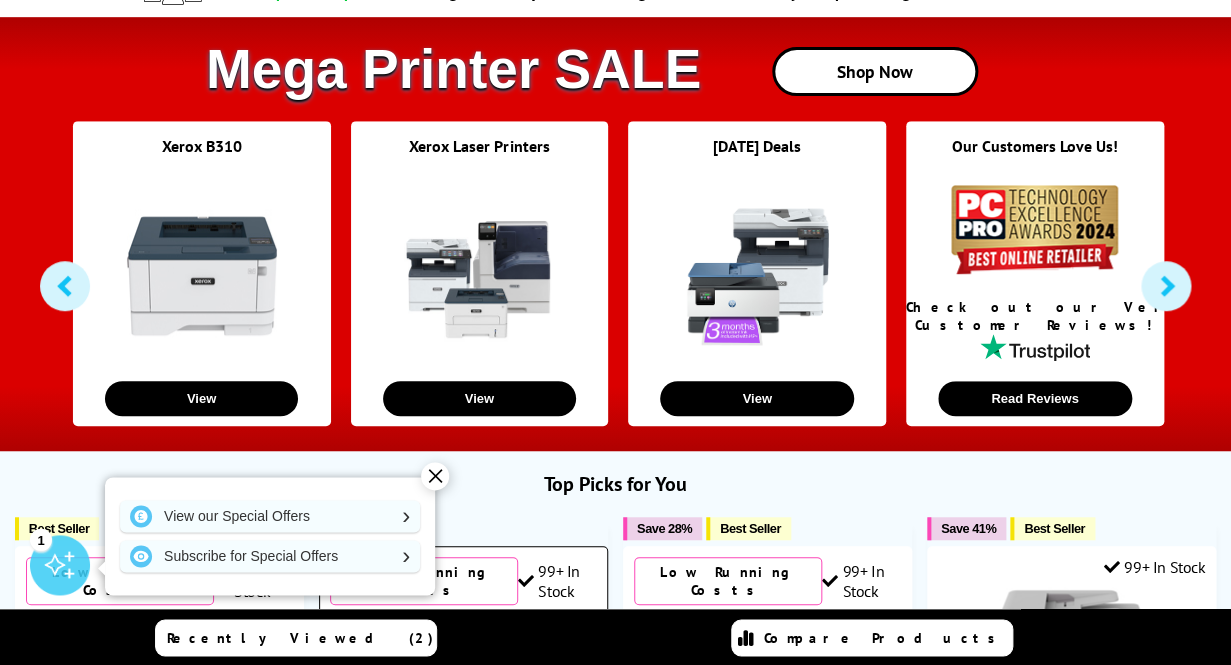 scroll, scrollTop: 0, scrollLeft: 0, axis: both 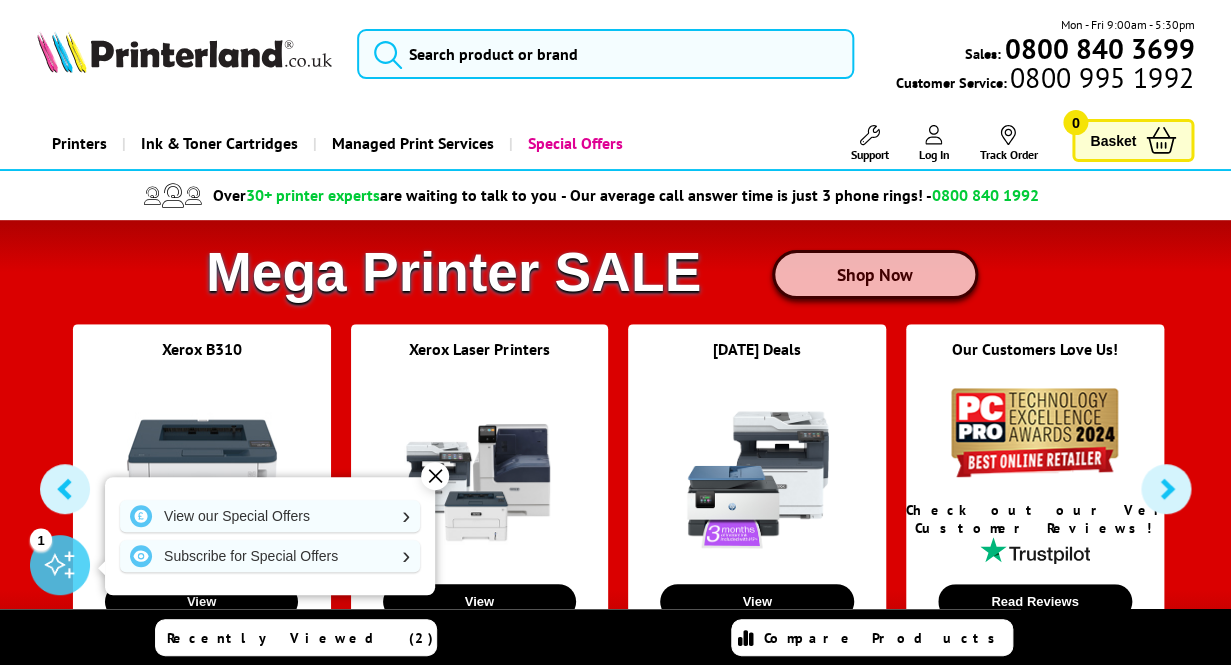 click on "Shop Now" at bounding box center [875, 274] 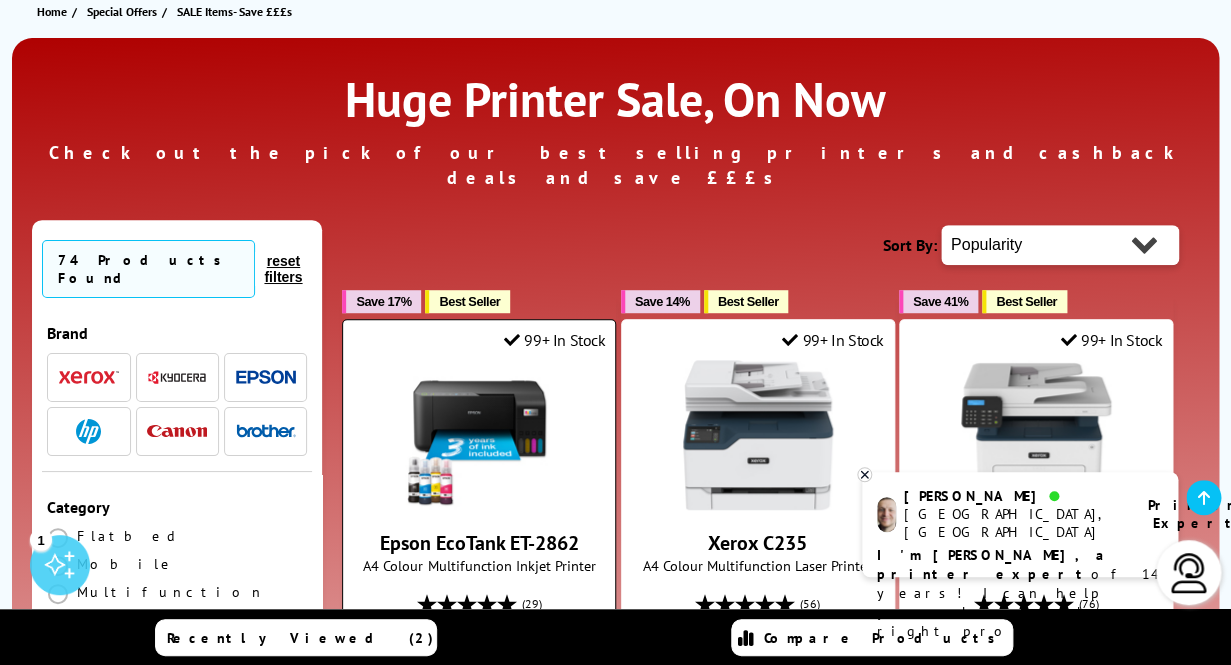 scroll, scrollTop: 262, scrollLeft: 0, axis: vertical 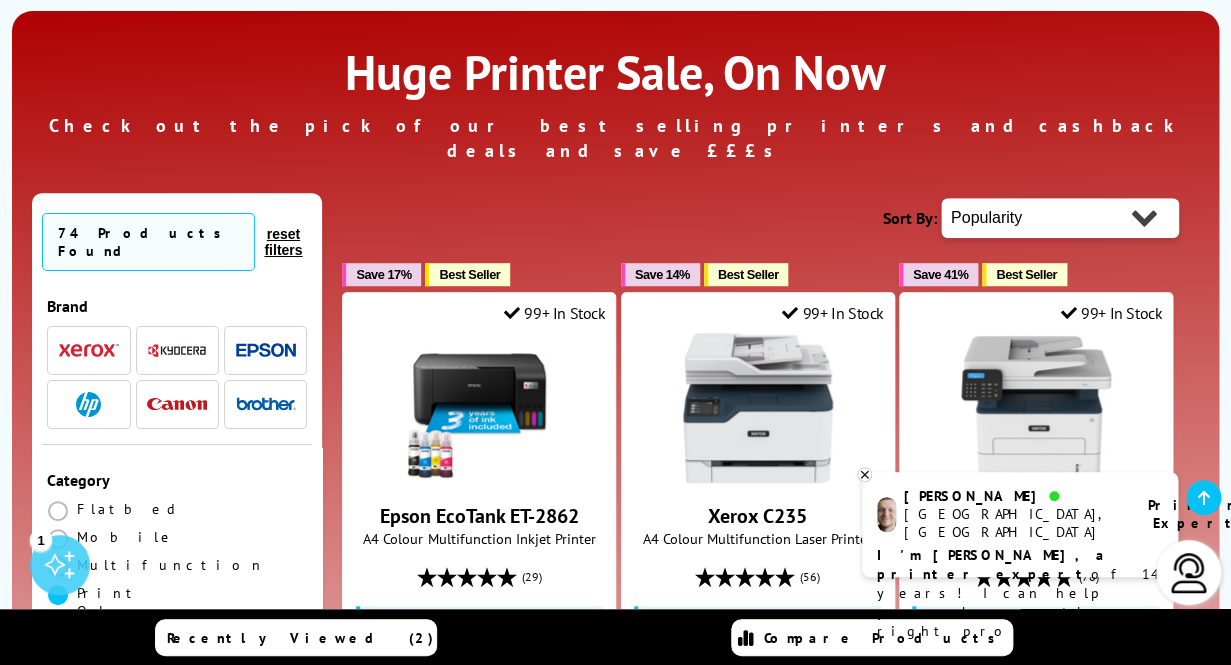 click at bounding box center (58, 595) 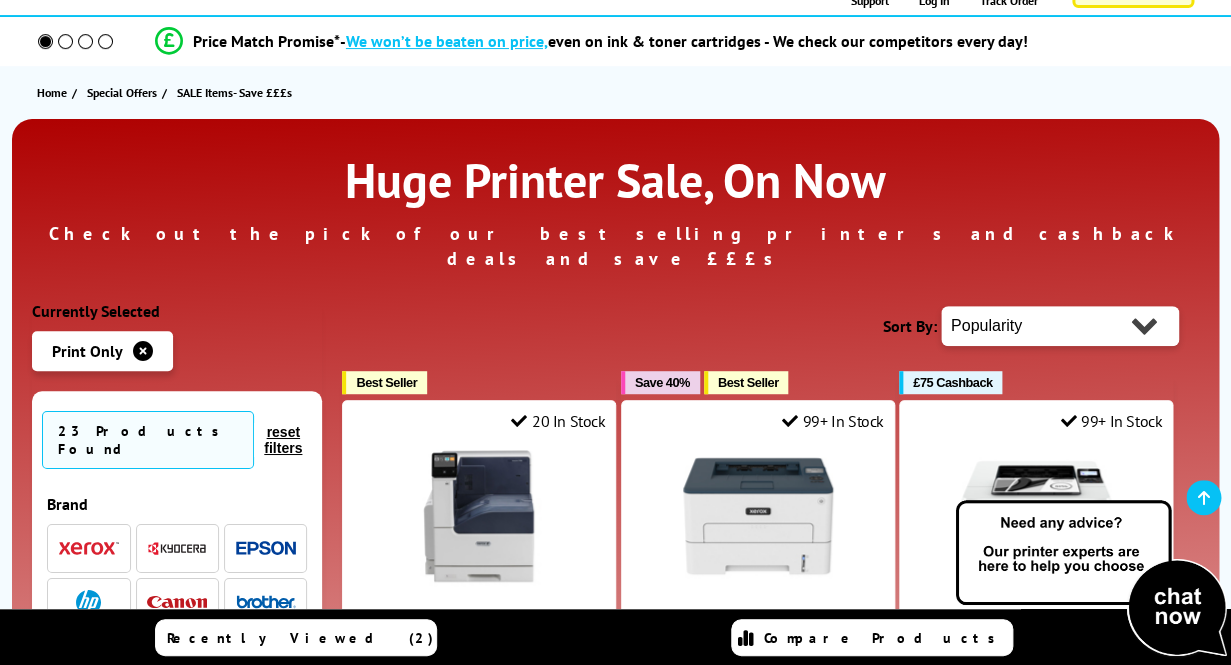 scroll, scrollTop: 156, scrollLeft: 0, axis: vertical 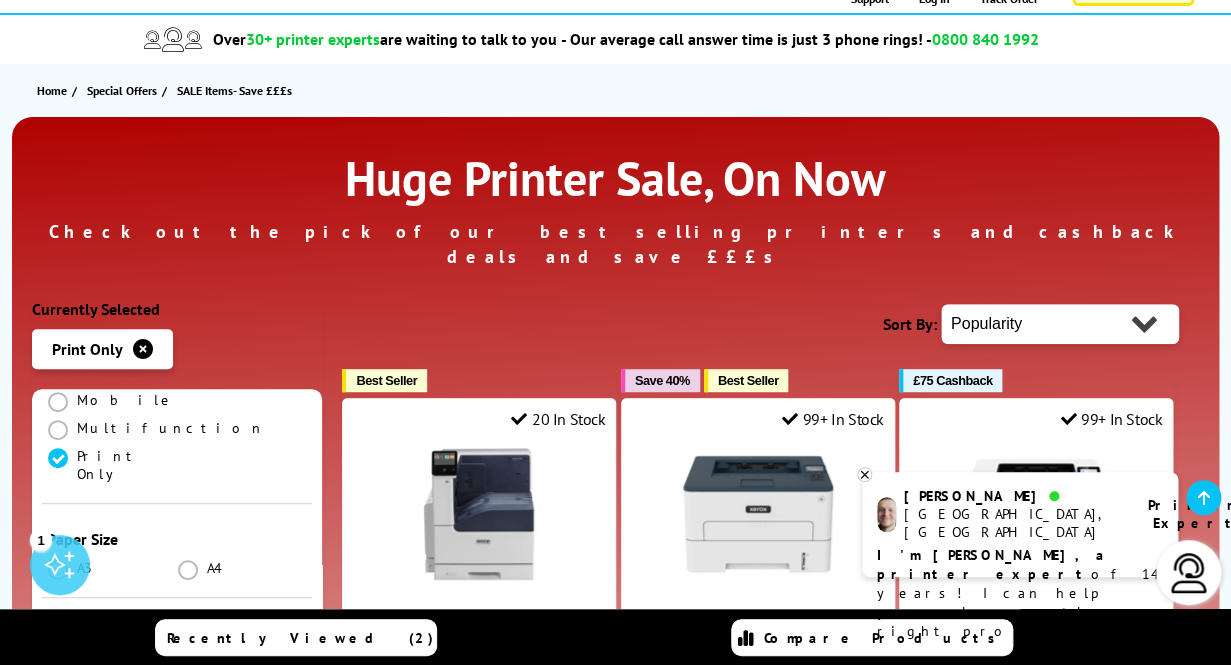 click on "A3
A4" at bounding box center (177, 573) 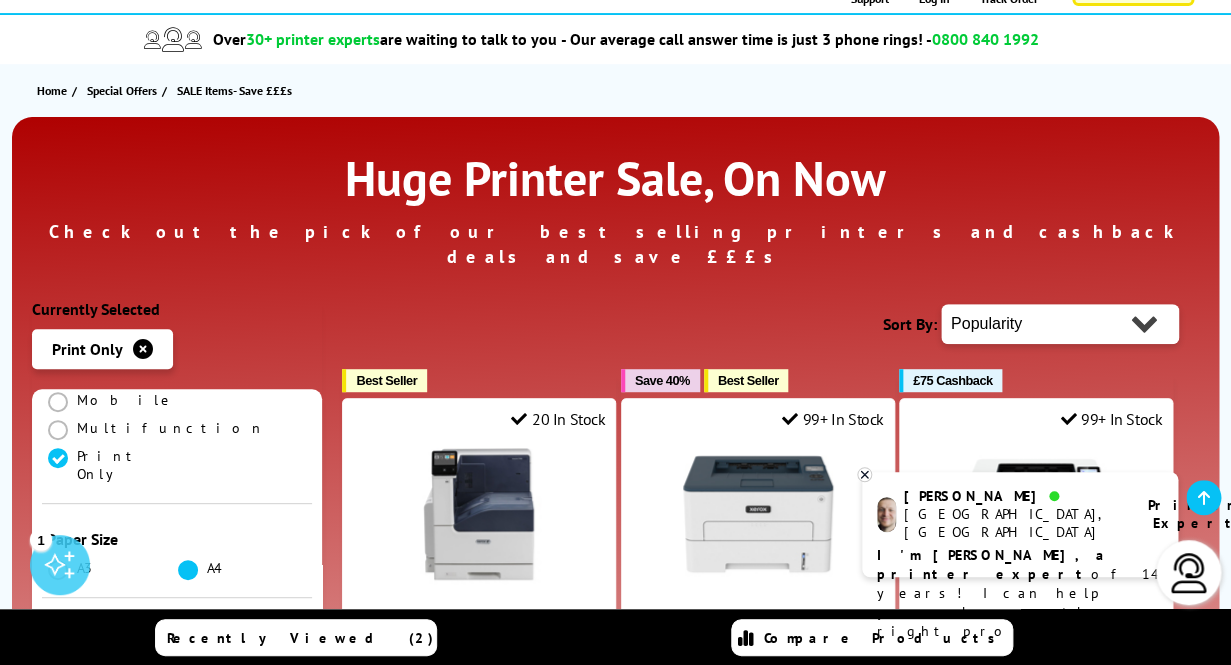 click at bounding box center [188, 570] 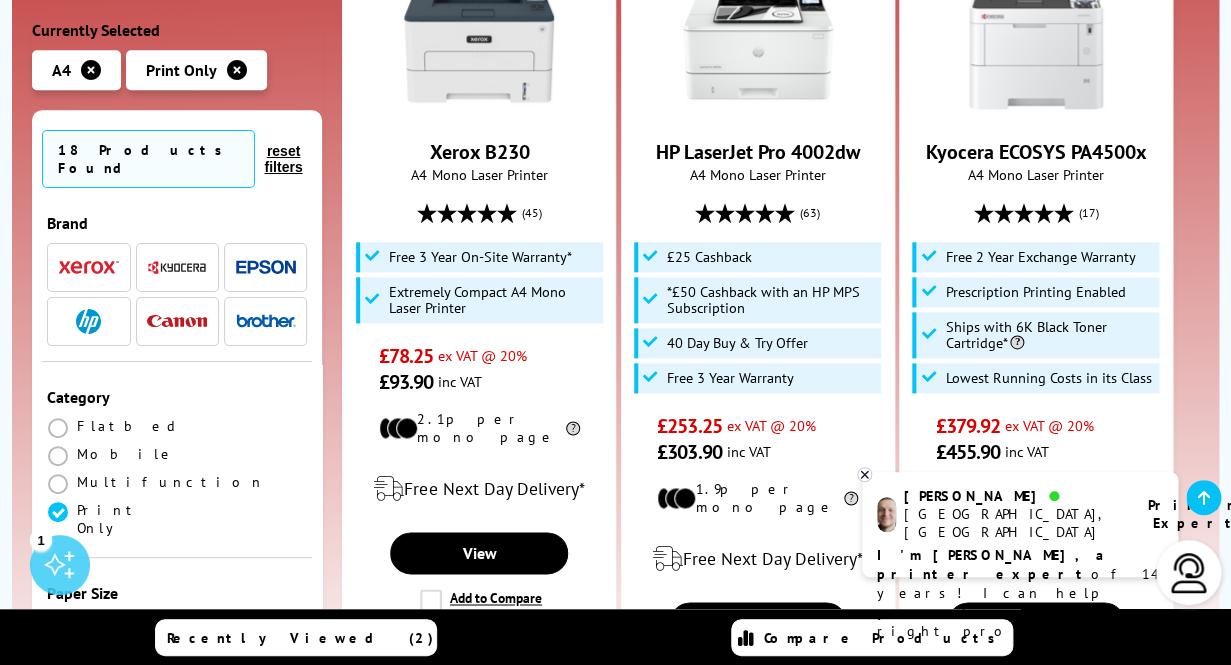 scroll, scrollTop: 642, scrollLeft: 0, axis: vertical 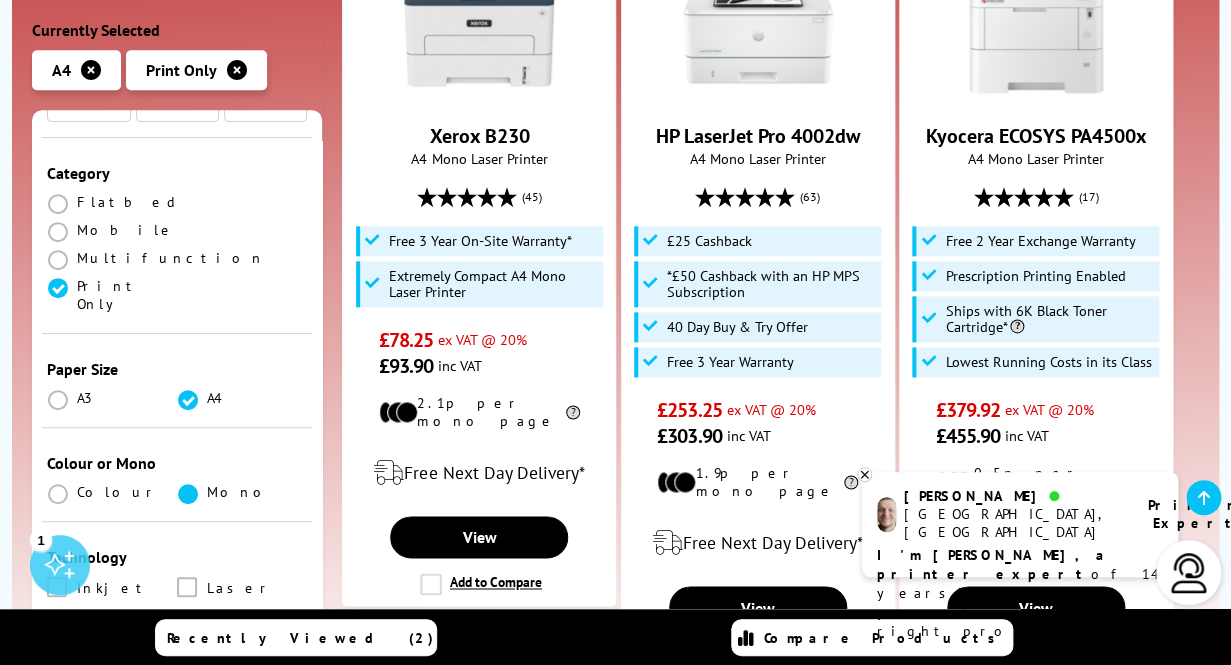click at bounding box center (188, 494) 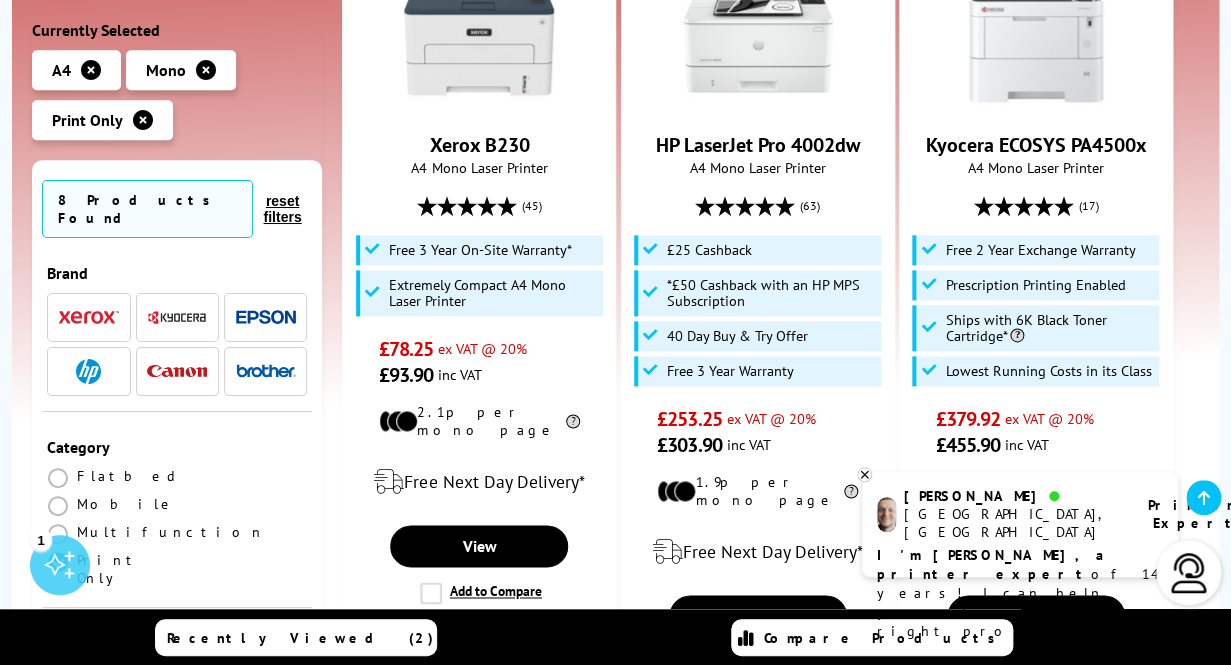 scroll, scrollTop: 716, scrollLeft: 0, axis: vertical 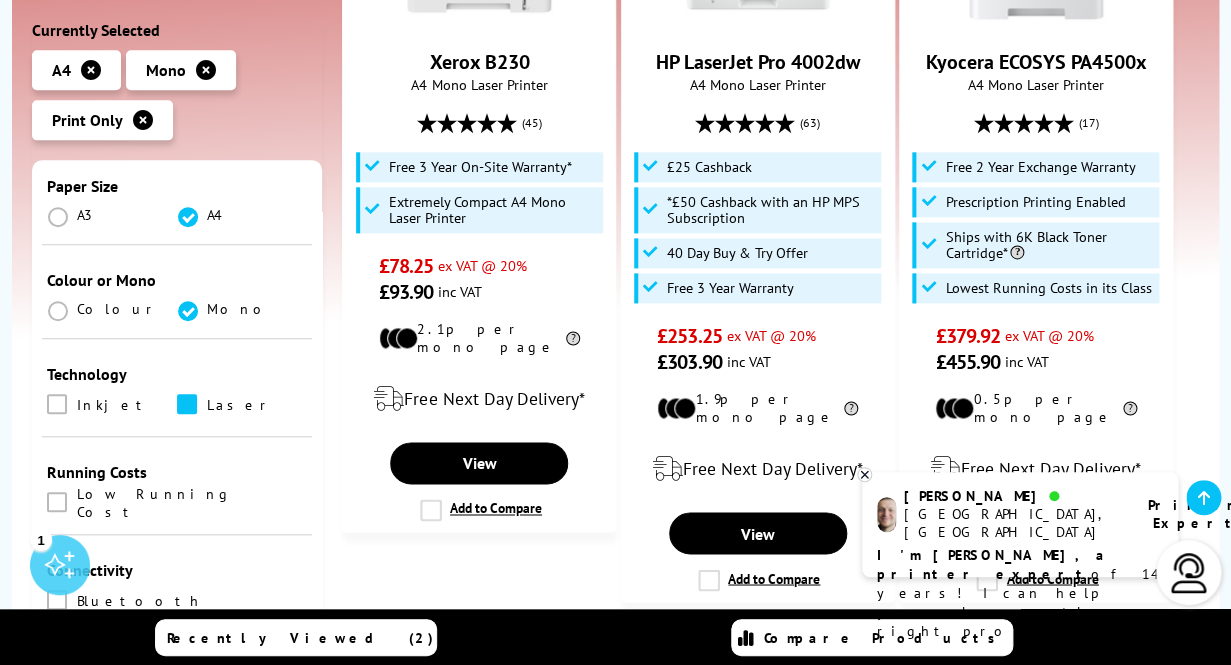click at bounding box center (187, 404) 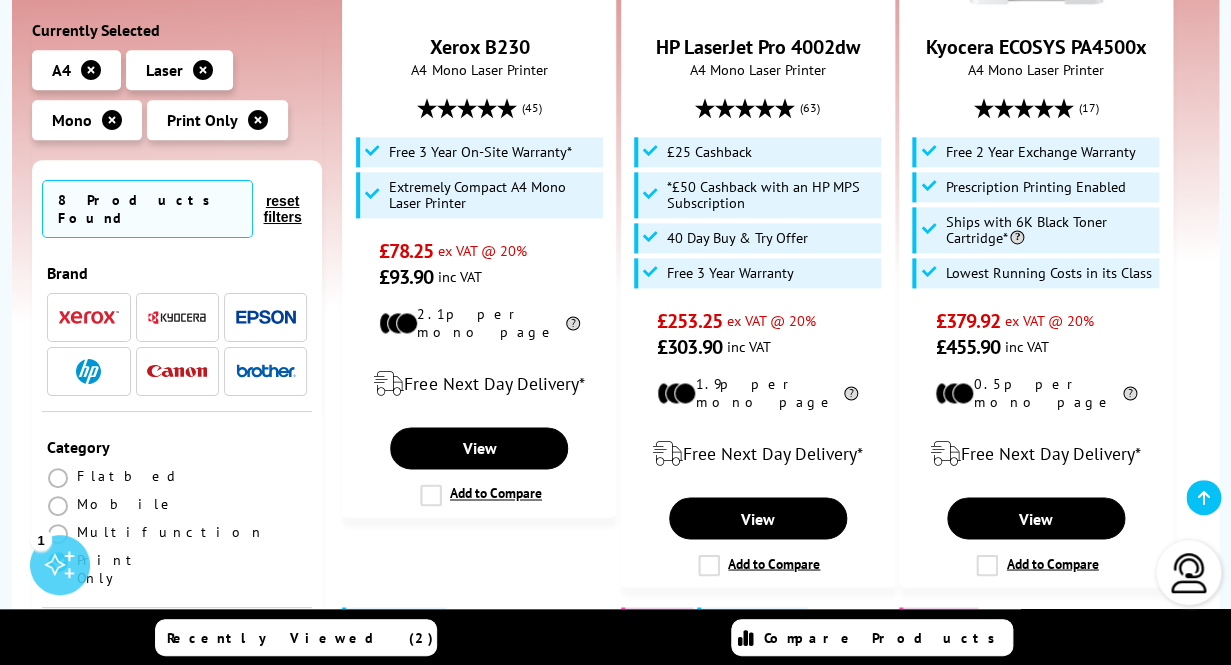 scroll, scrollTop: 830, scrollLeft: 0, axis: vertical 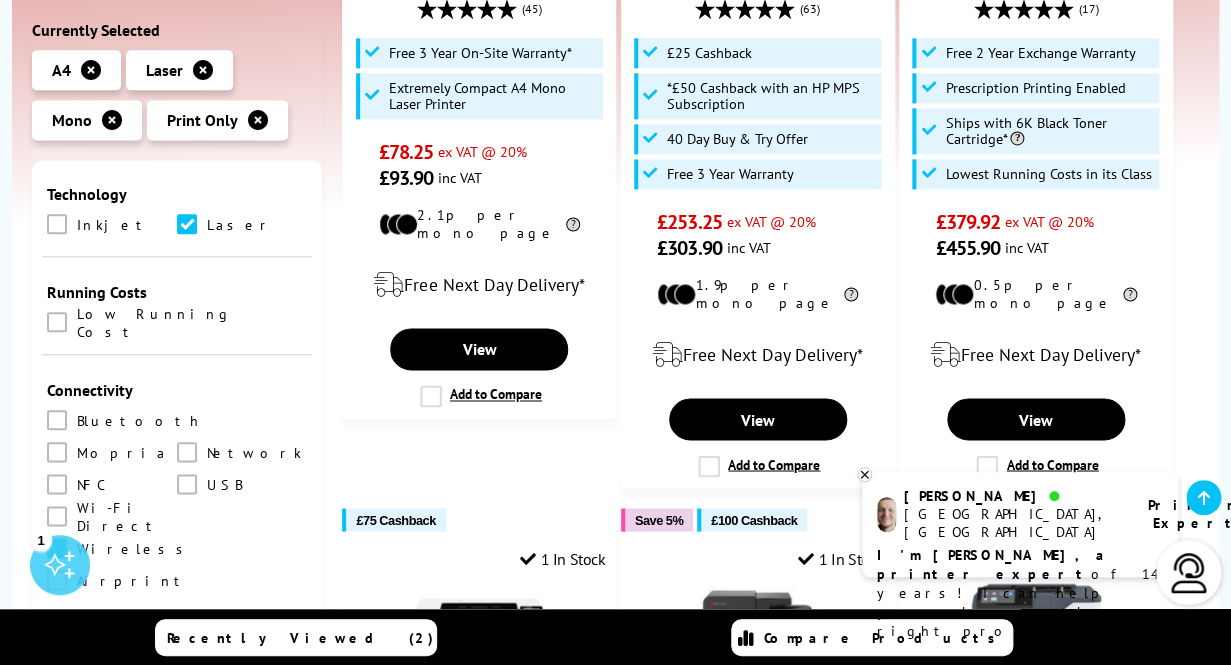 click at bounding box center (57, 548) 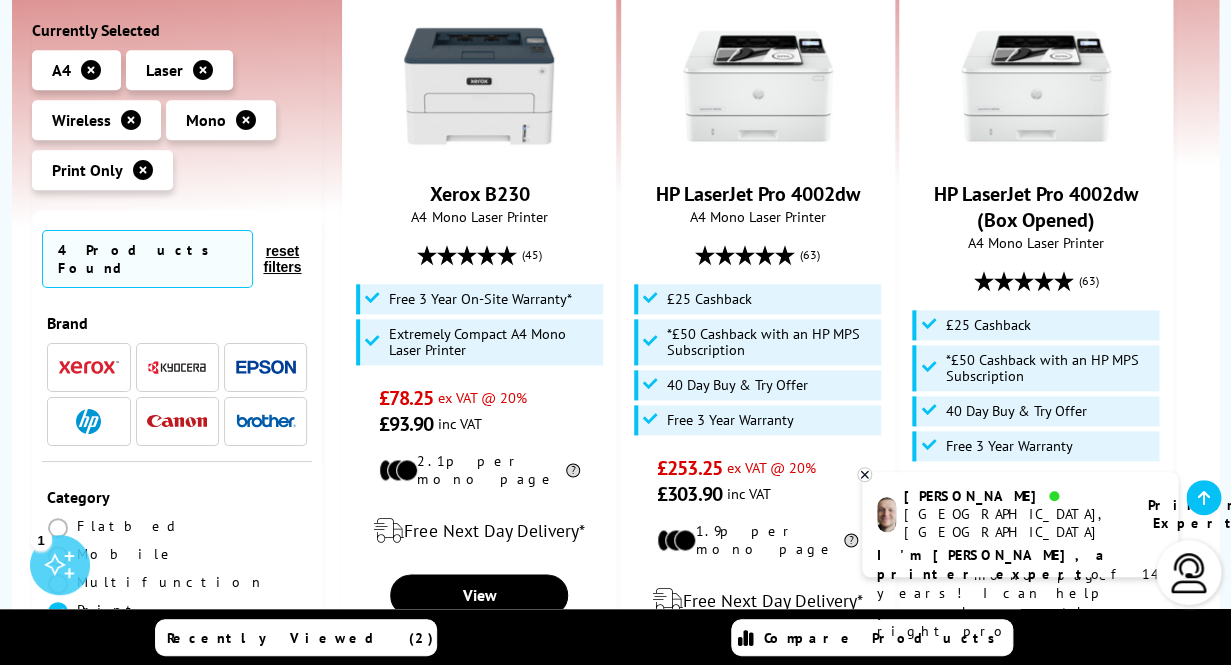 scroll, scrollTop: 529, scrollLeft: 0, axis: vertical 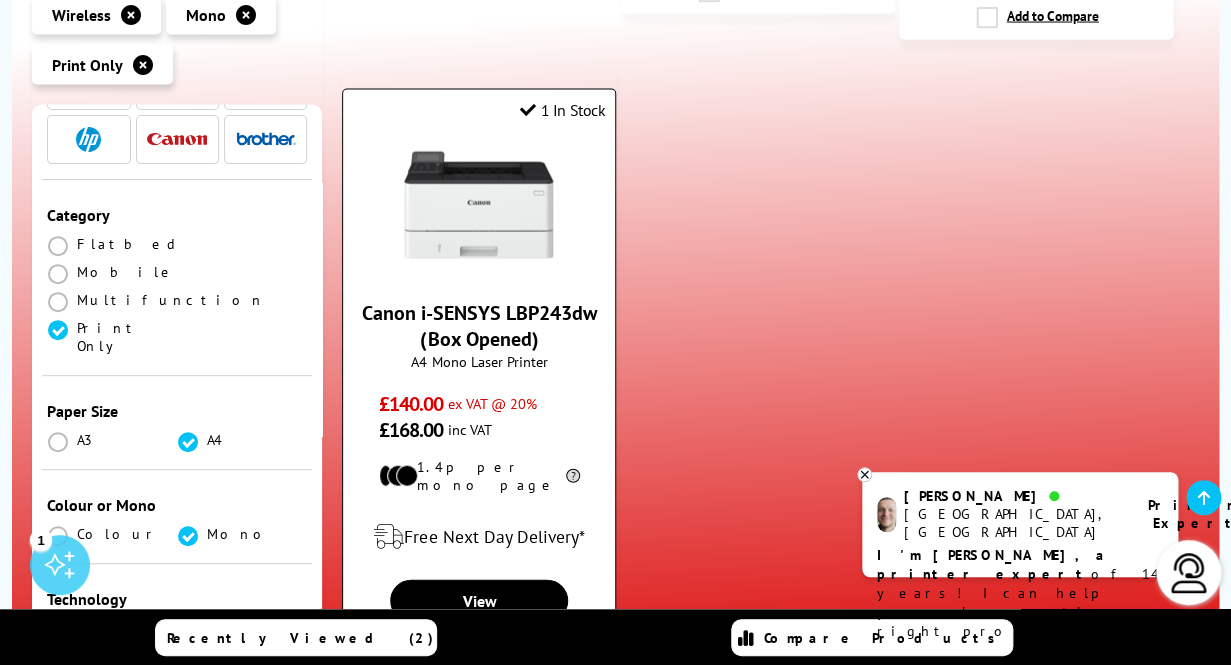 click at bounding box center (479, 205) 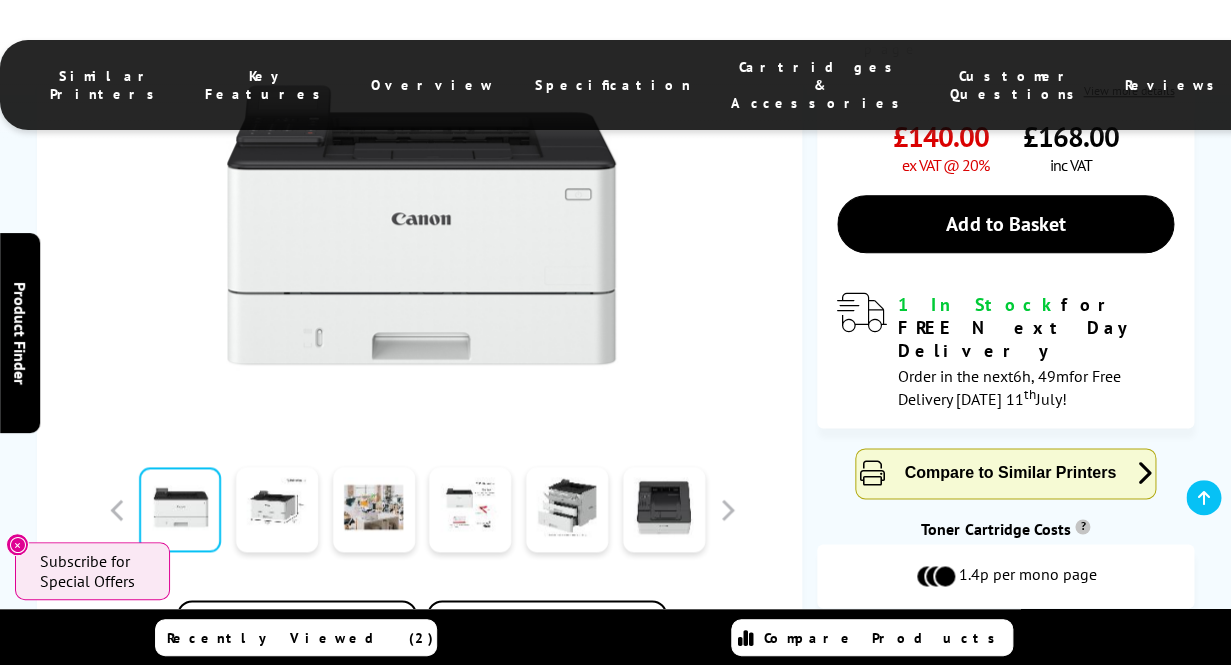 scroll, scrollTop: 559, scrollLeft: 0, axis: vertical 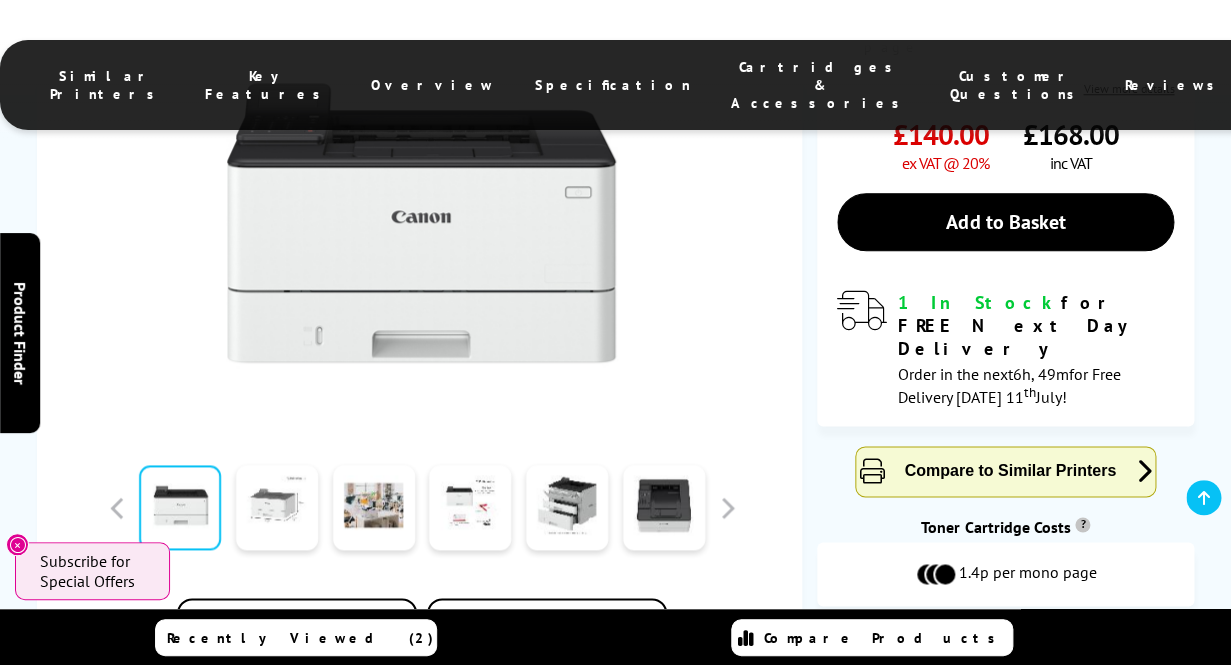 click at bounding box center [277, 507] 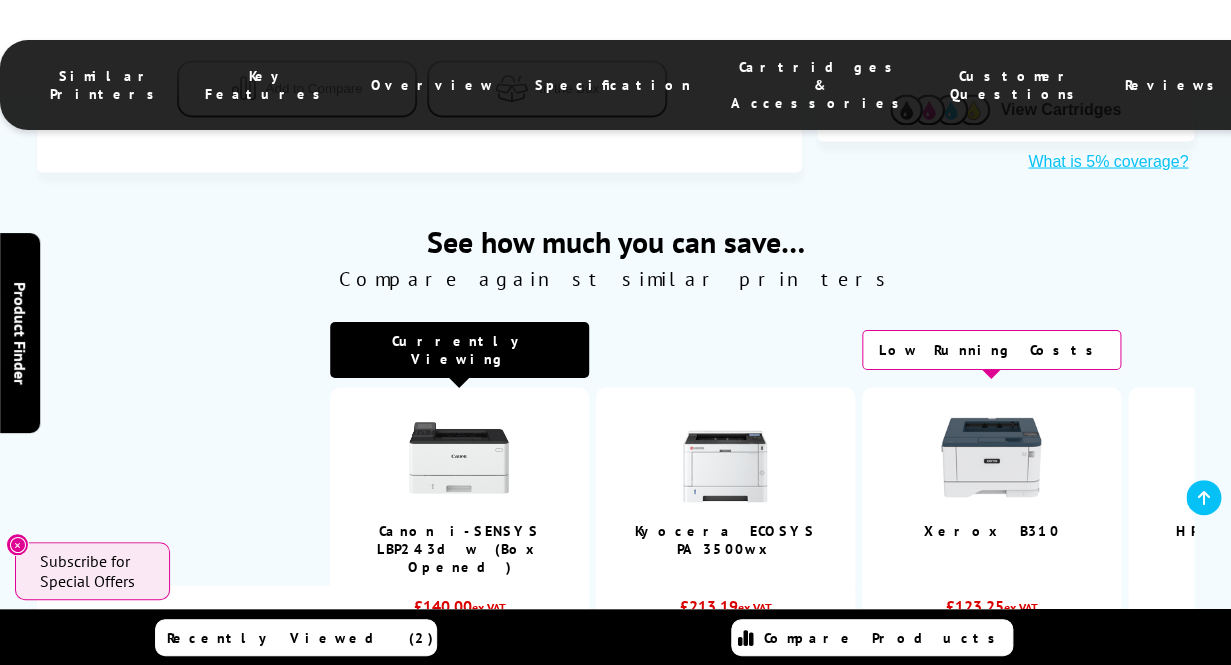 scroll, scrollTop: 1100, scrollLeft: 0, axis: vertical 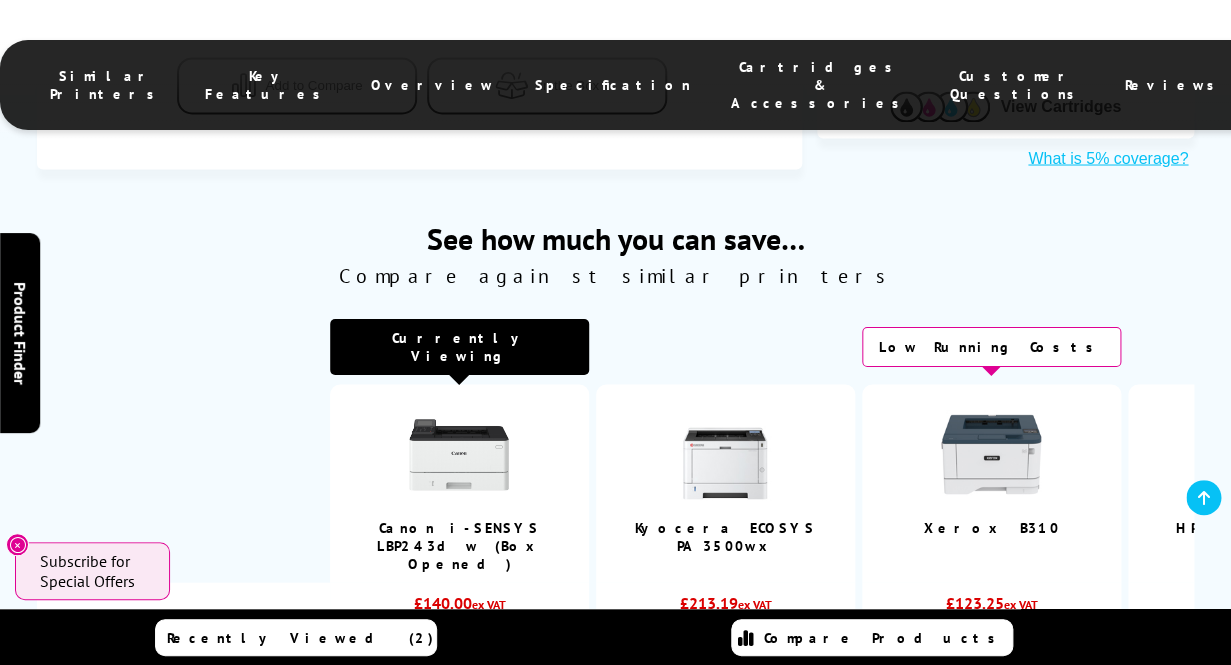 click at bounding box center (991, 454) 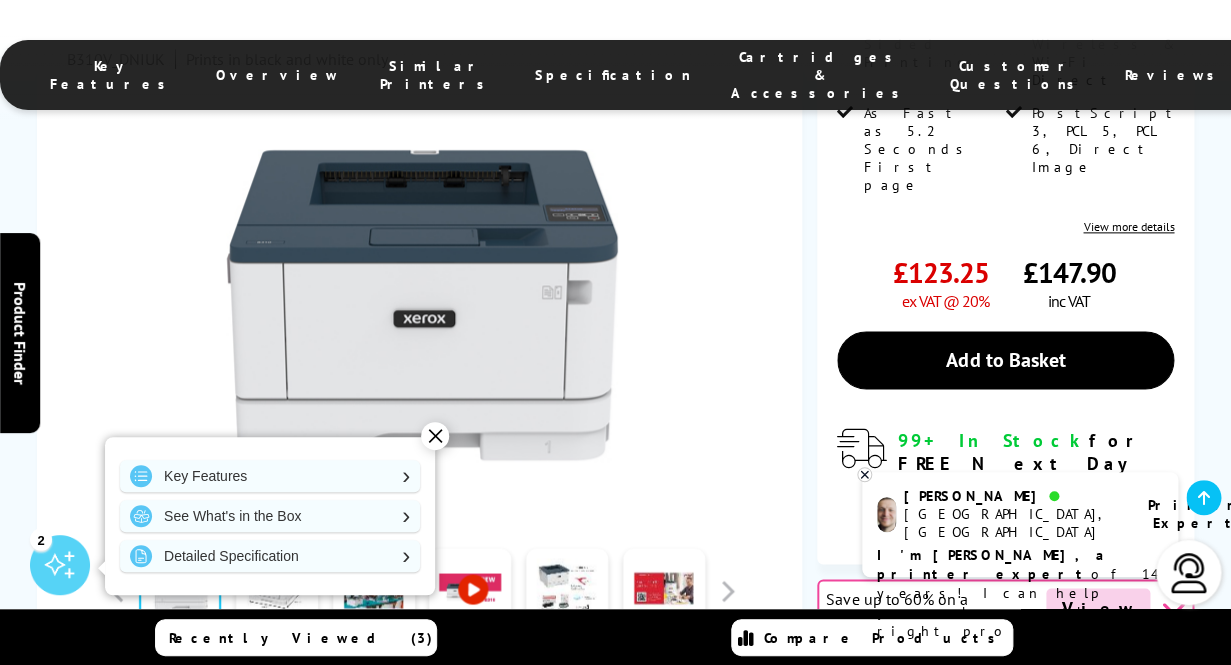 scroll, scrollTop: 694, scrollLeft: 0, axis: vertical 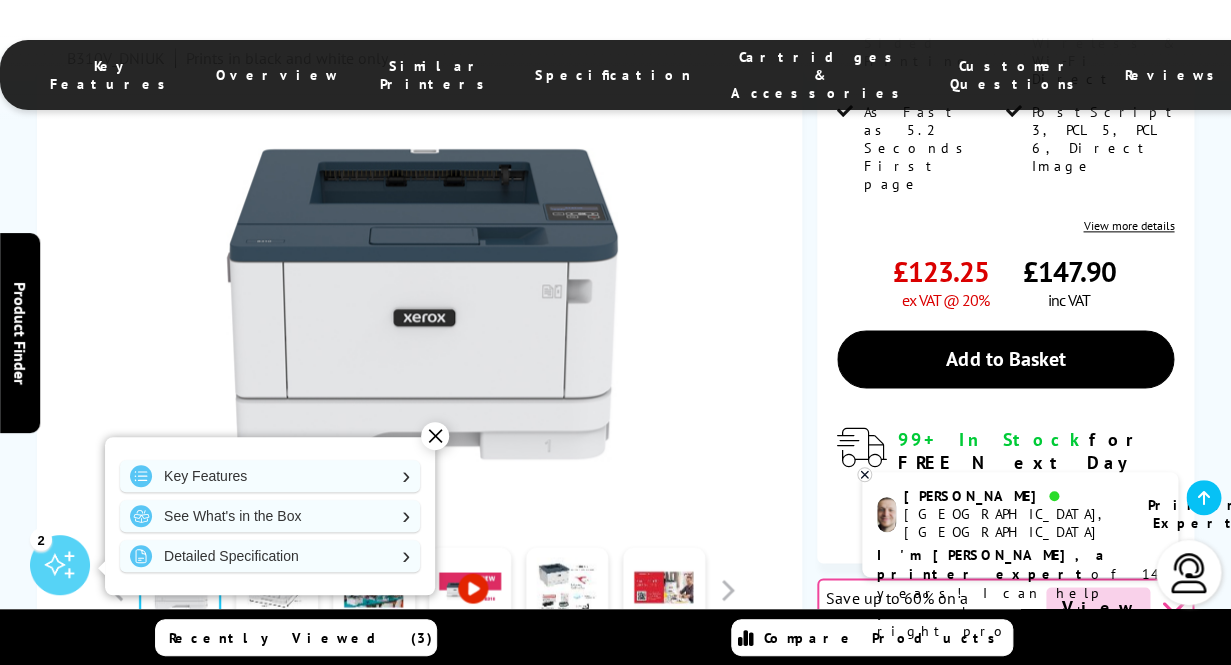 click on "✕" at bounding box center (435, 436) 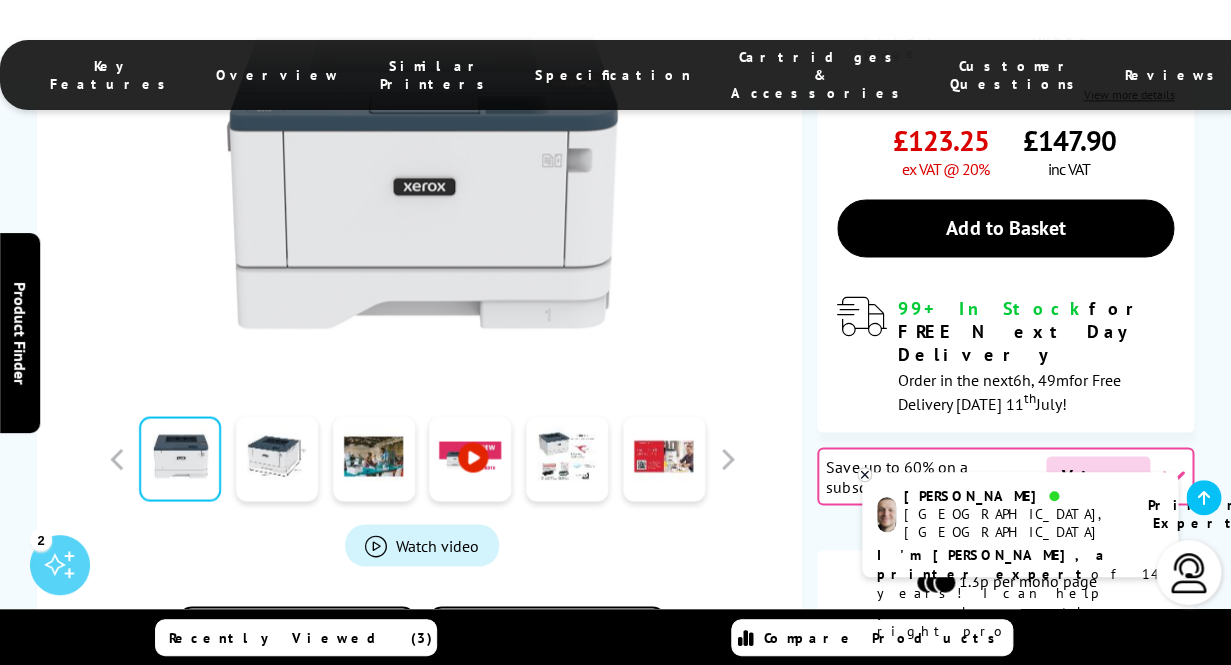 scroll, scrollTop: 815, scrollLeft: 0, axis: vertical 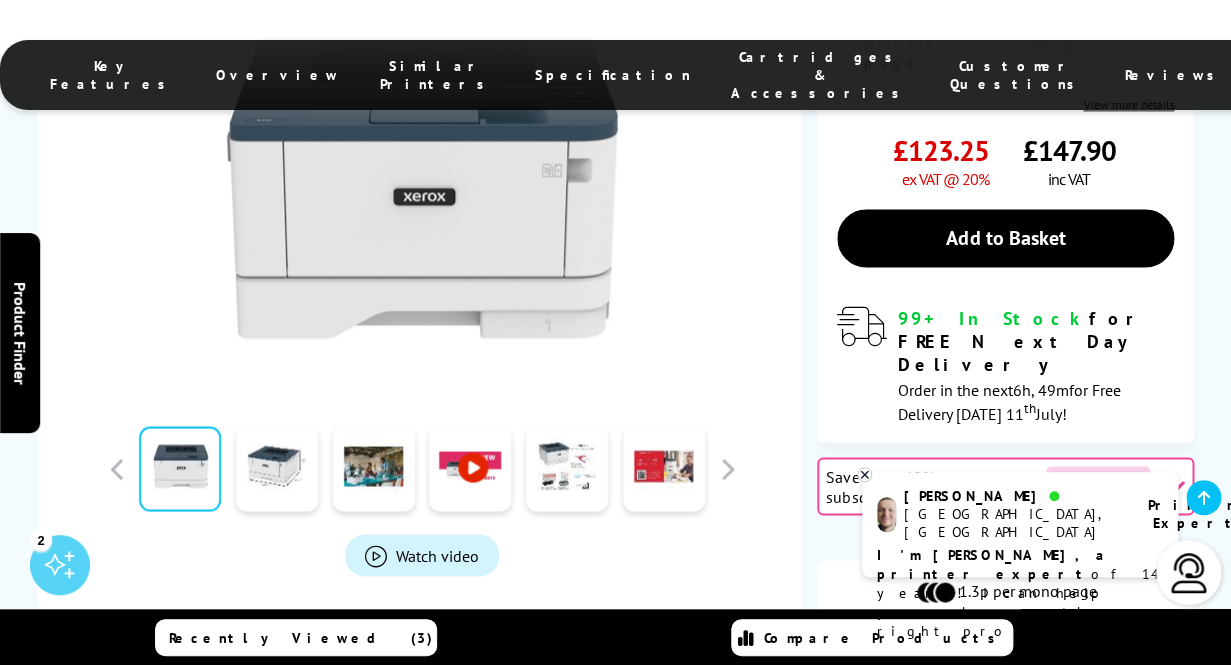click on "Watch video" at bounding box center [437, 554] 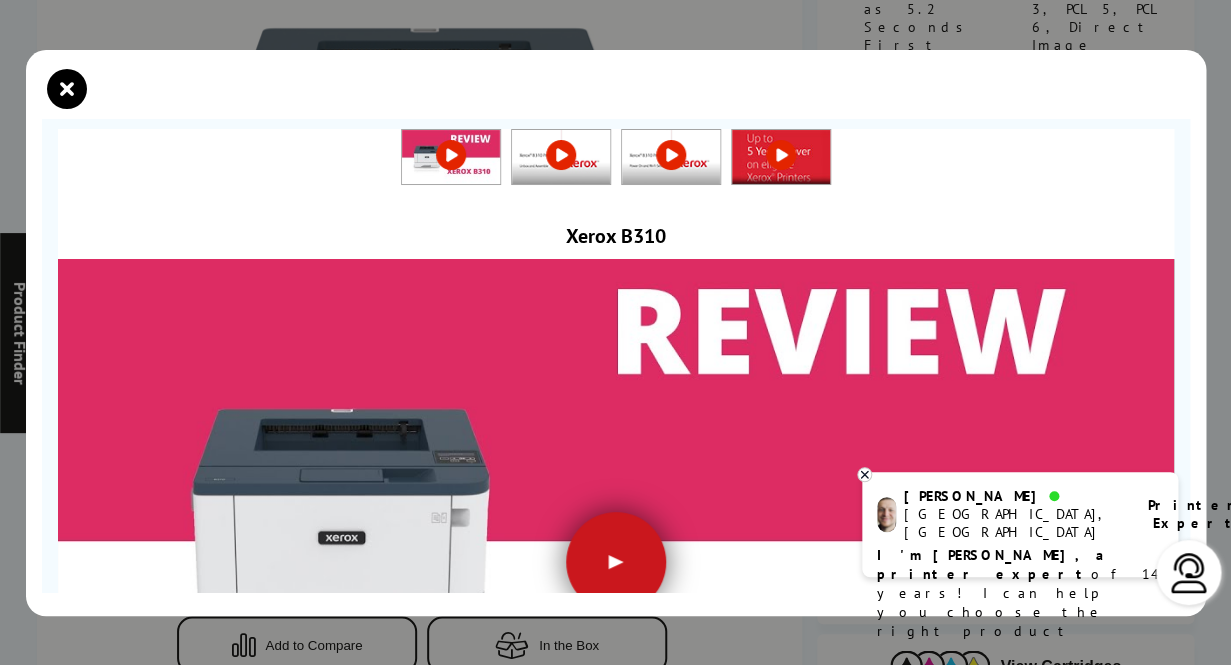 scroll, scrollTop: 217, scrollLeft: 0, axis: vertical 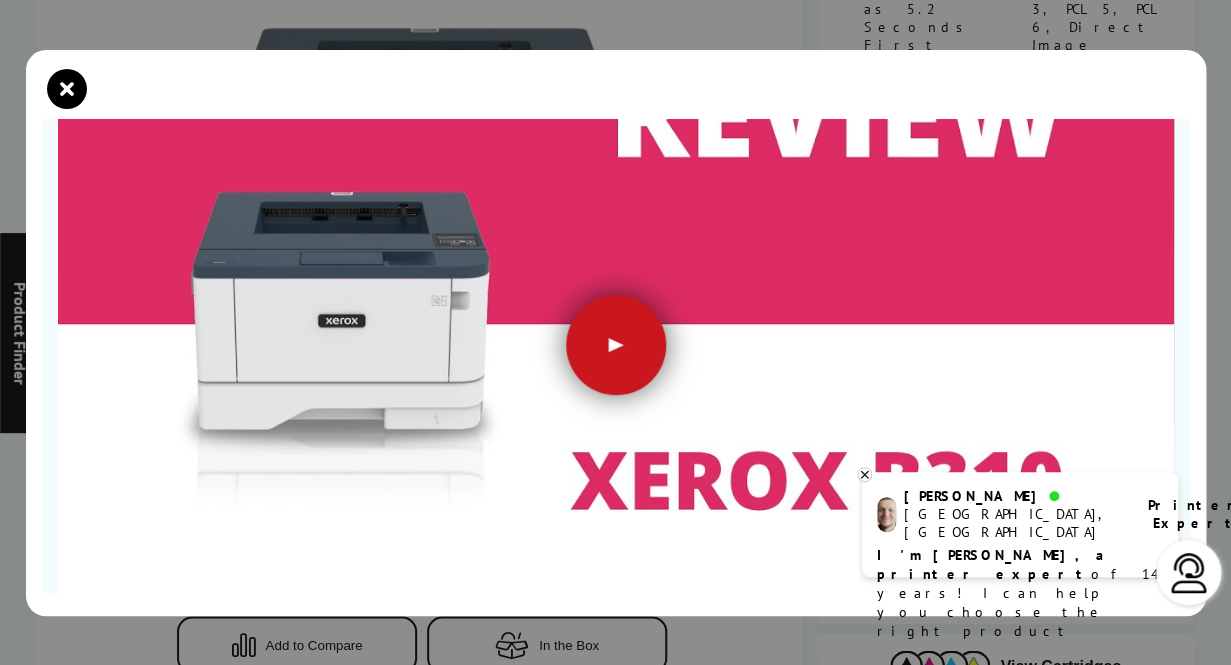 click at bounding box center [616, 345] 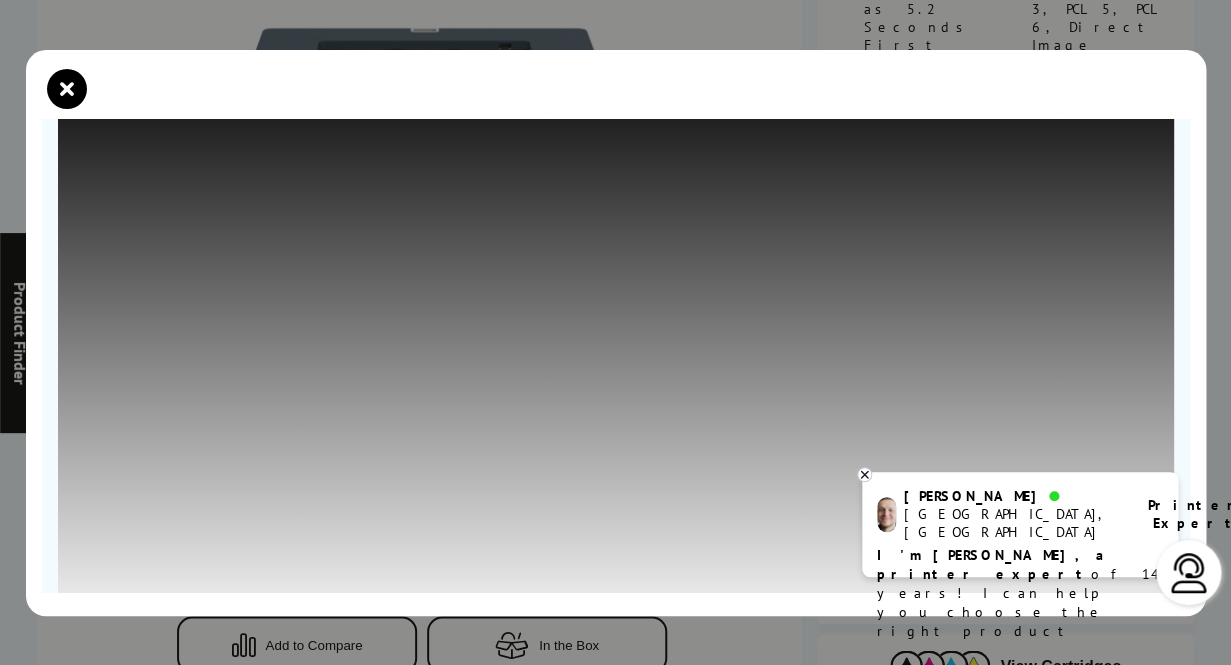 click 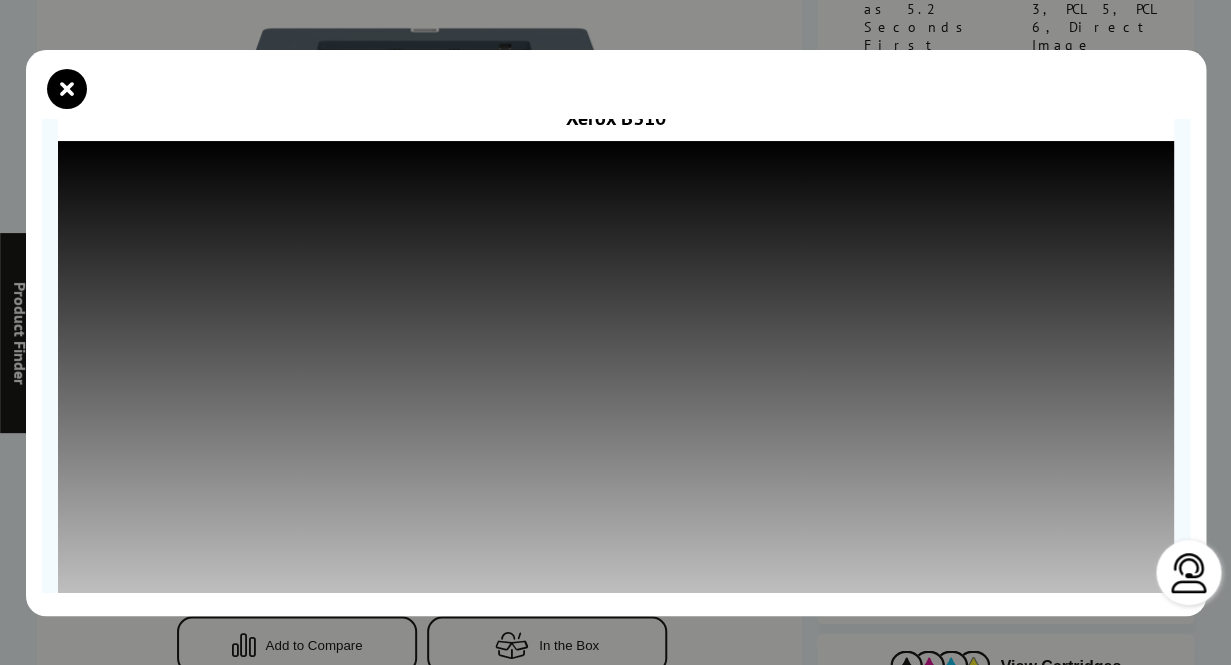 scroll, scrollTop: 150, scrollLeft: 0, axis: vertical 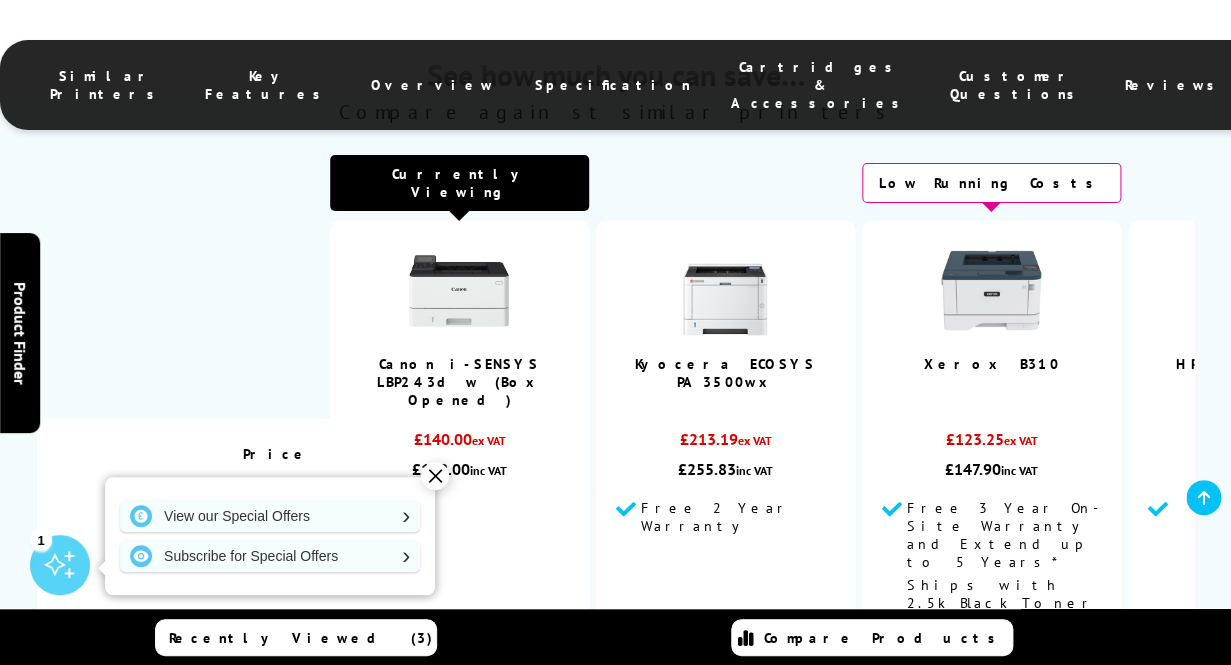 click at bounding box center (991, 291) 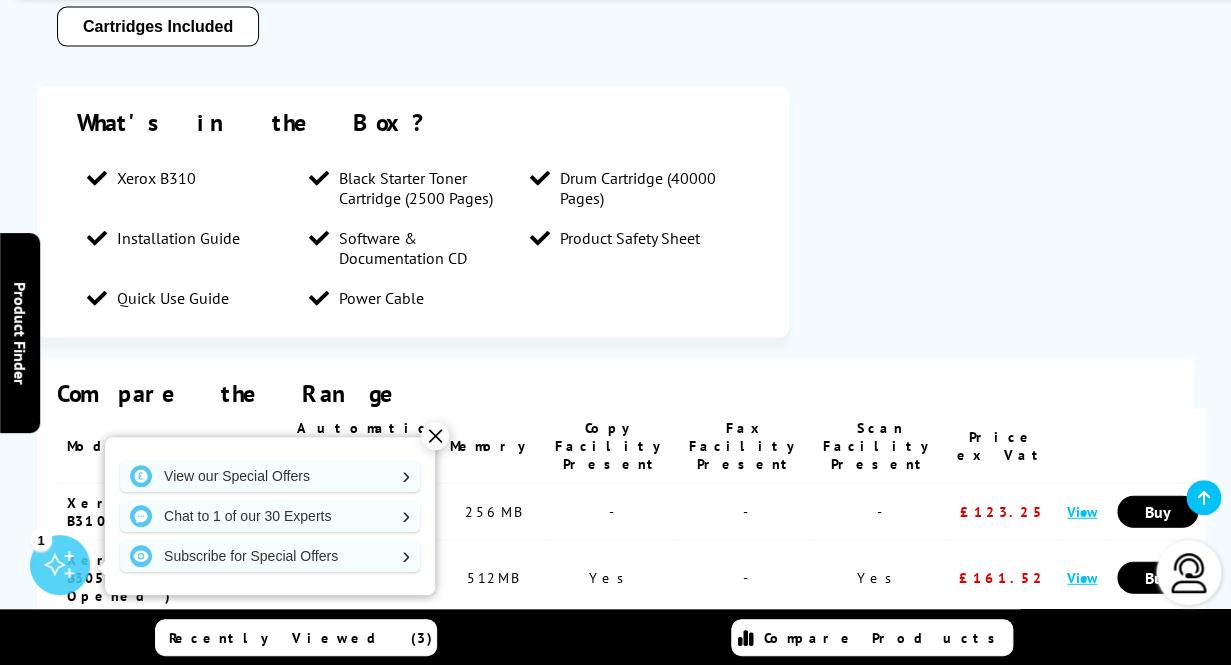 scroll, scrollTop: 3913, scrollLeft: 0, axis: vertical 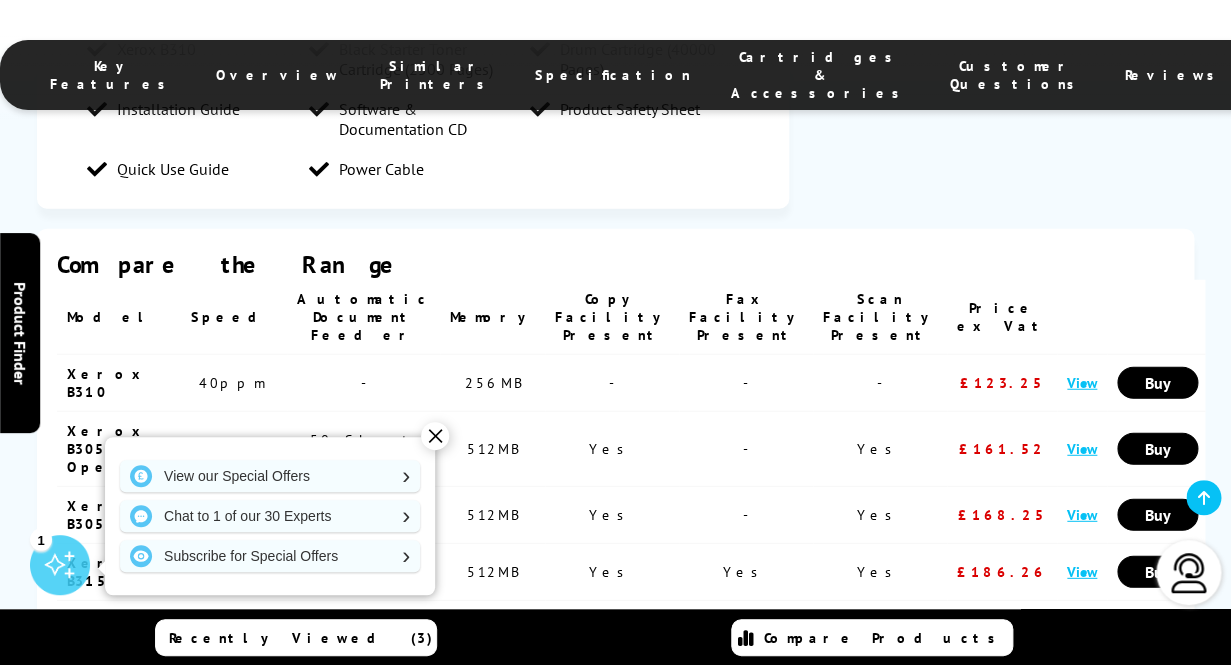 click on "✕" at bounding box center (435, 436) 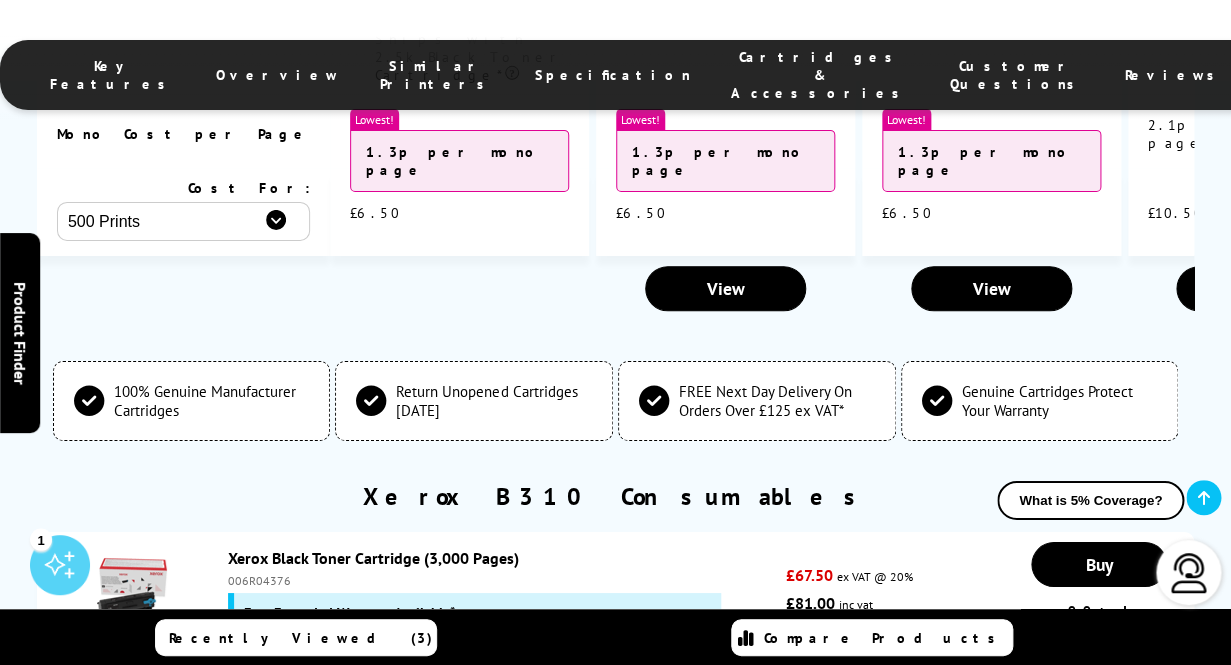 scroll, scrollTop: 6961, scrollLeft: 0, axis: vertical 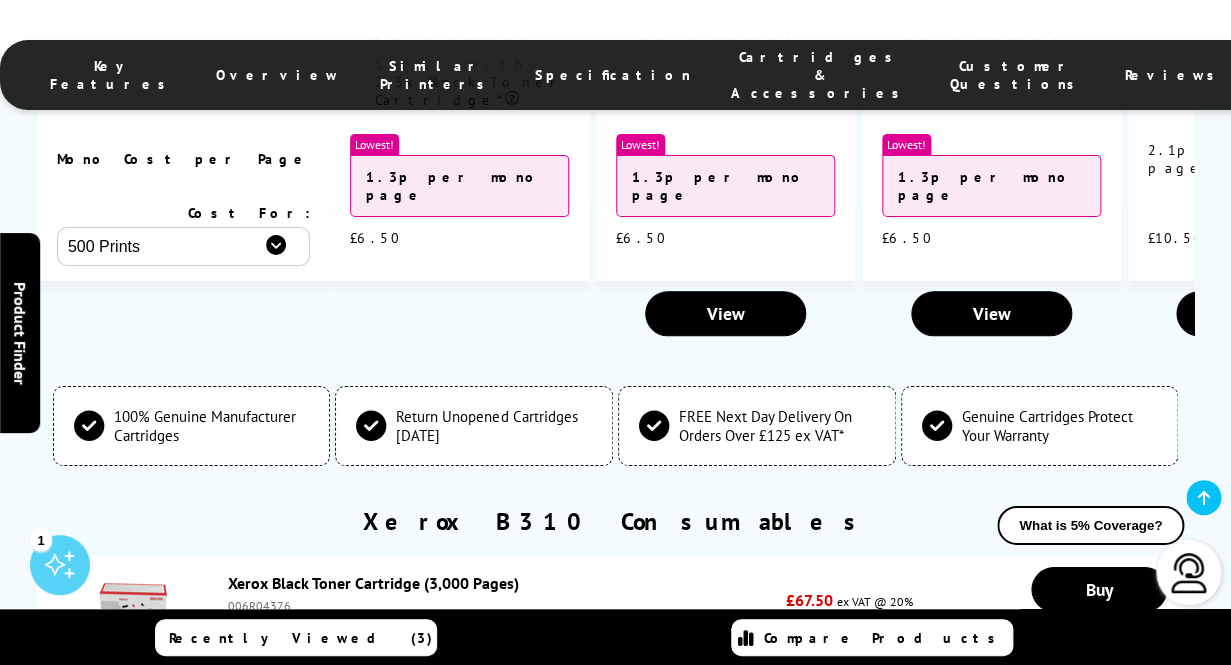 click at bounding box center [132, 613] 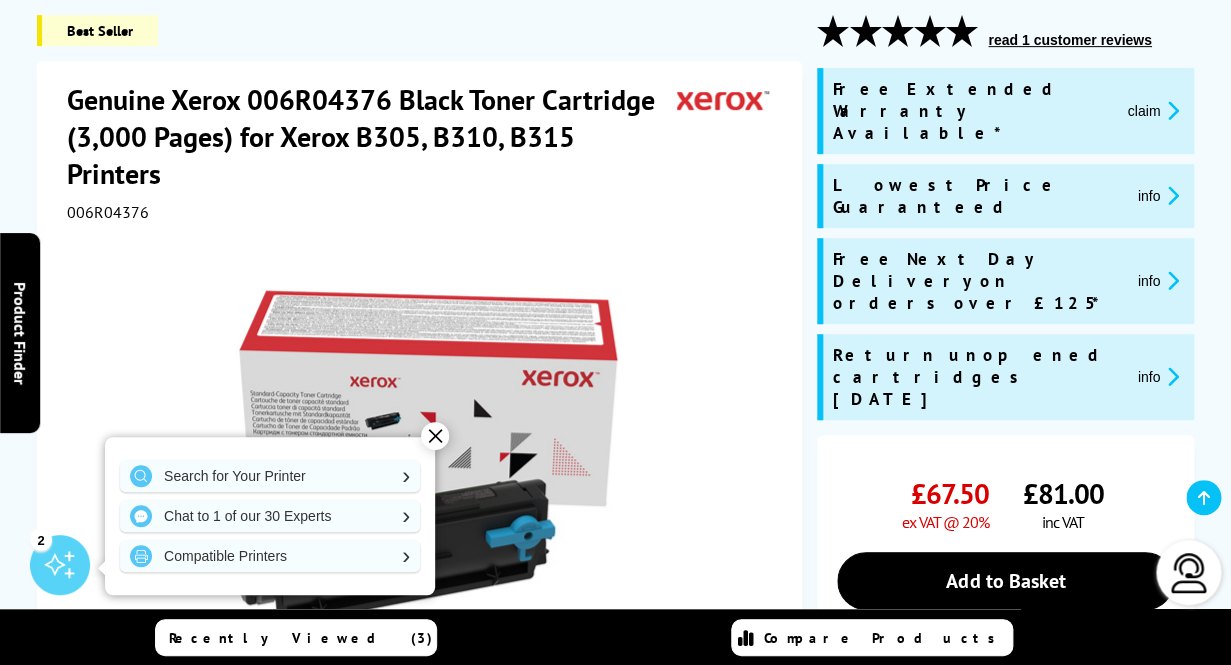 scroll, scrollTop: 271, scrollLeft: 0, axis: vertical 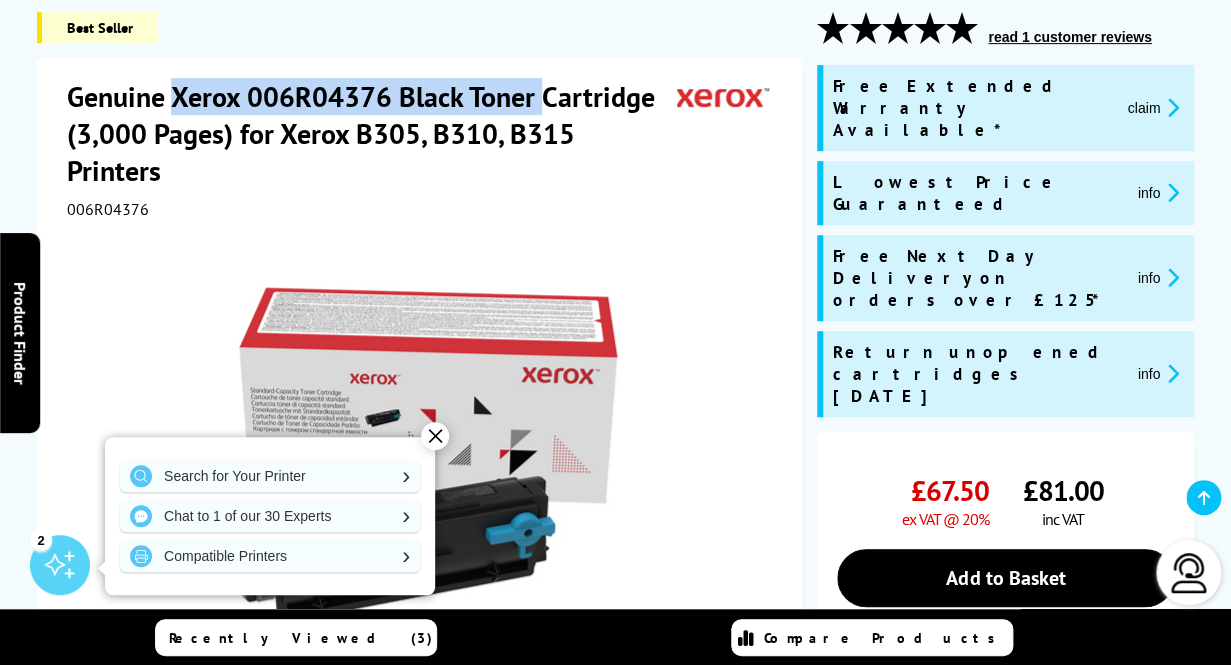 drag, startPoint x: 181, startPoint y: 97, endPoint x: 546, endPoint y: 105, distance: 365.08765 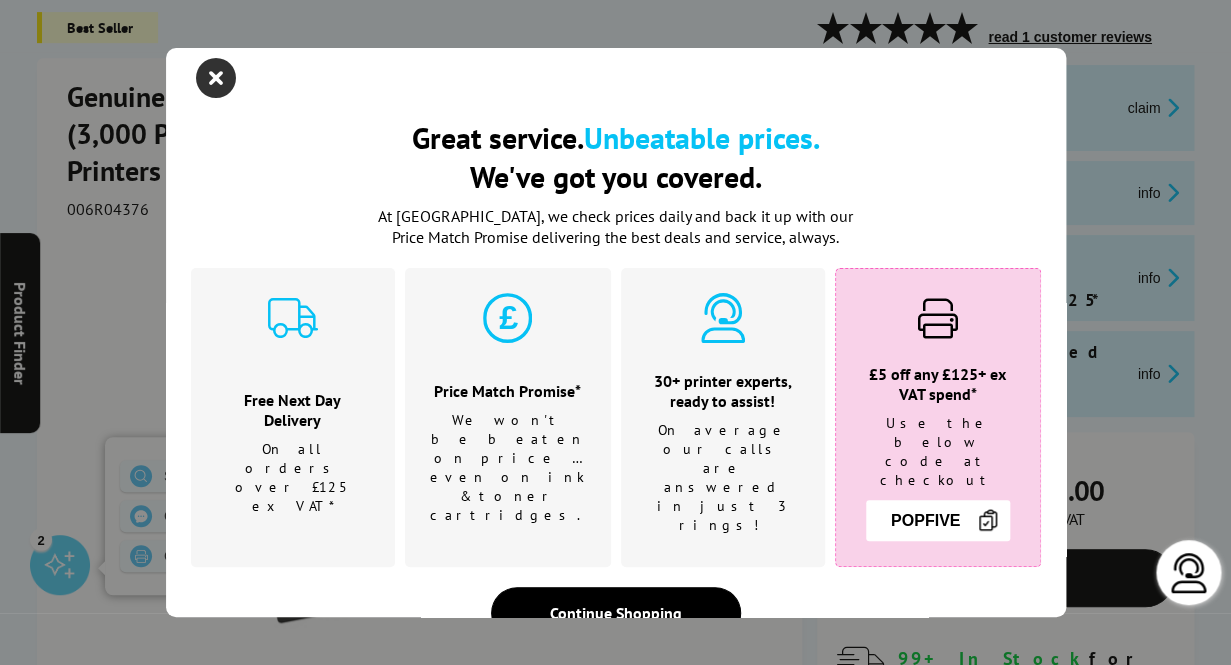 click at bounding box center [216, 78] 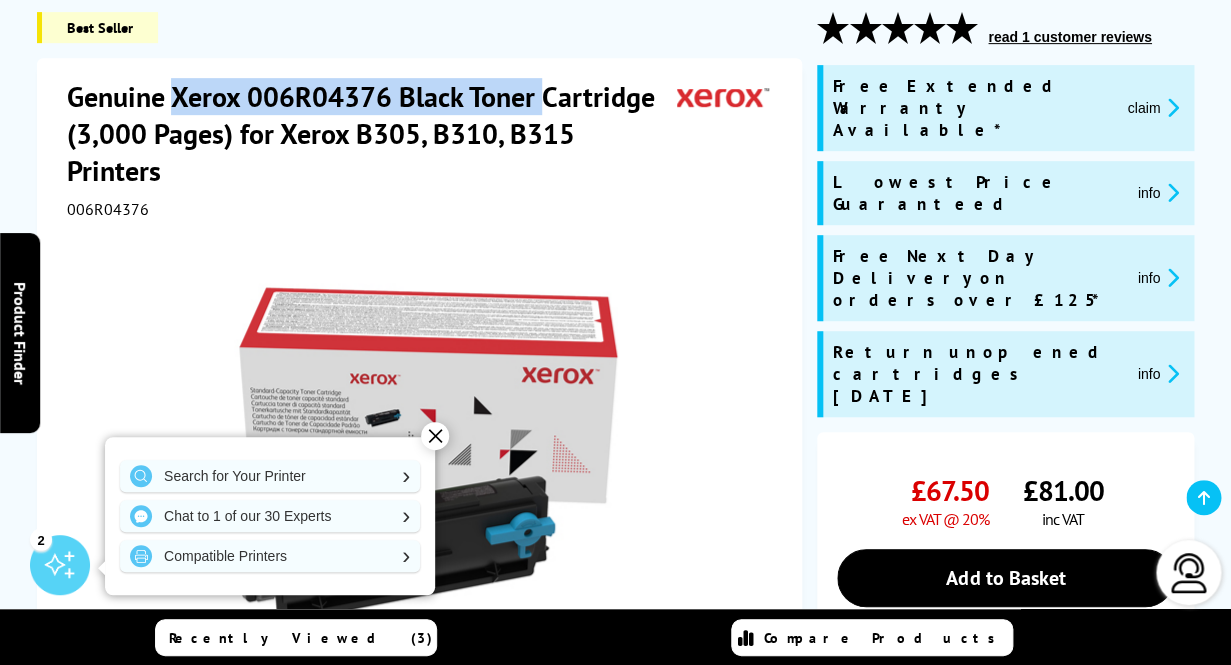 copy on "Xerox 006R04376 Black Toner" 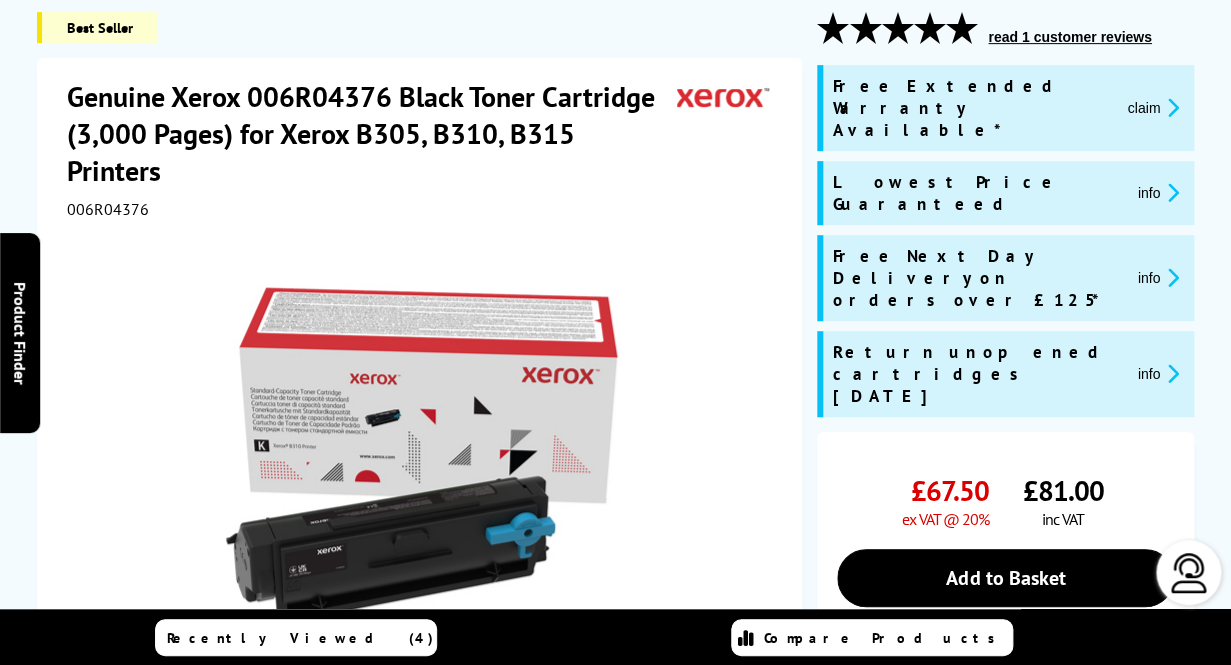 scroll, scrollTop: 0, scrollLeft: 0, axis: both 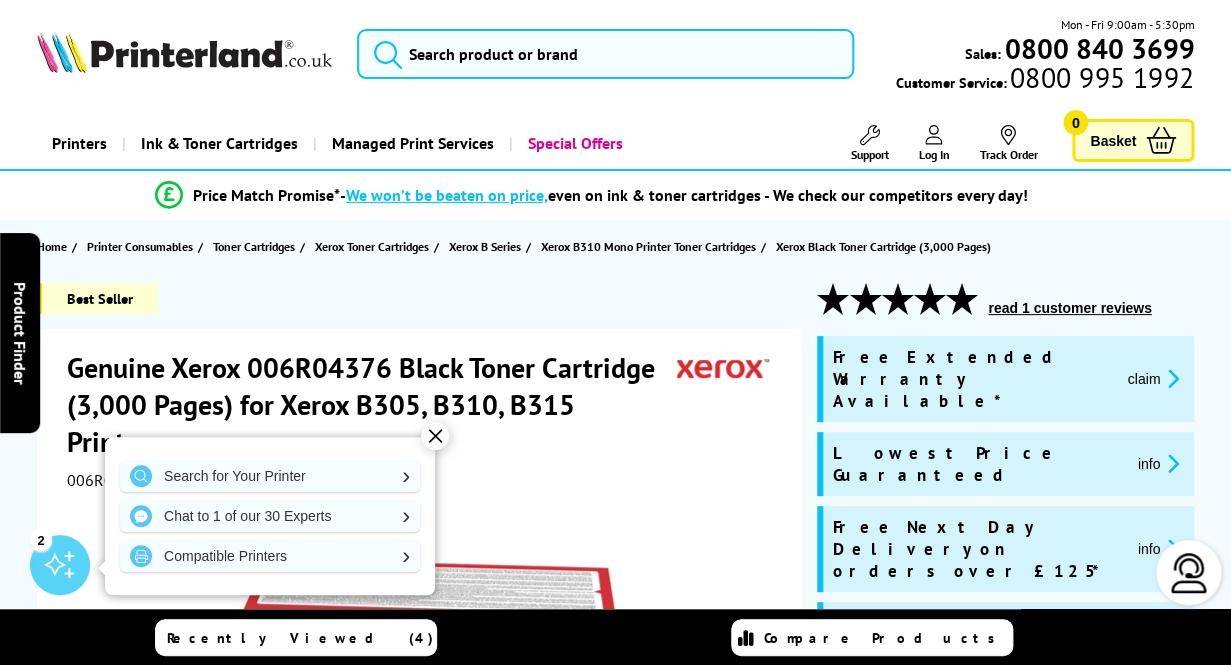 click at bounding box center [184, 52] 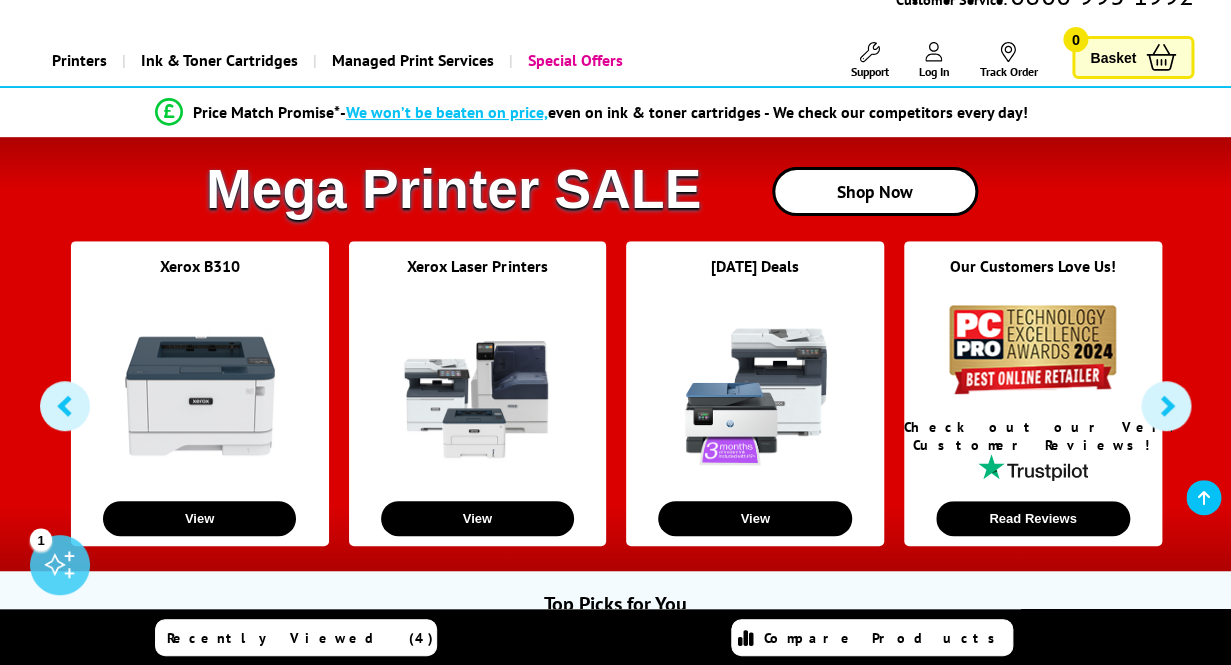 scroll, scrollTop: 0, scrollLeft: 0, axis: both 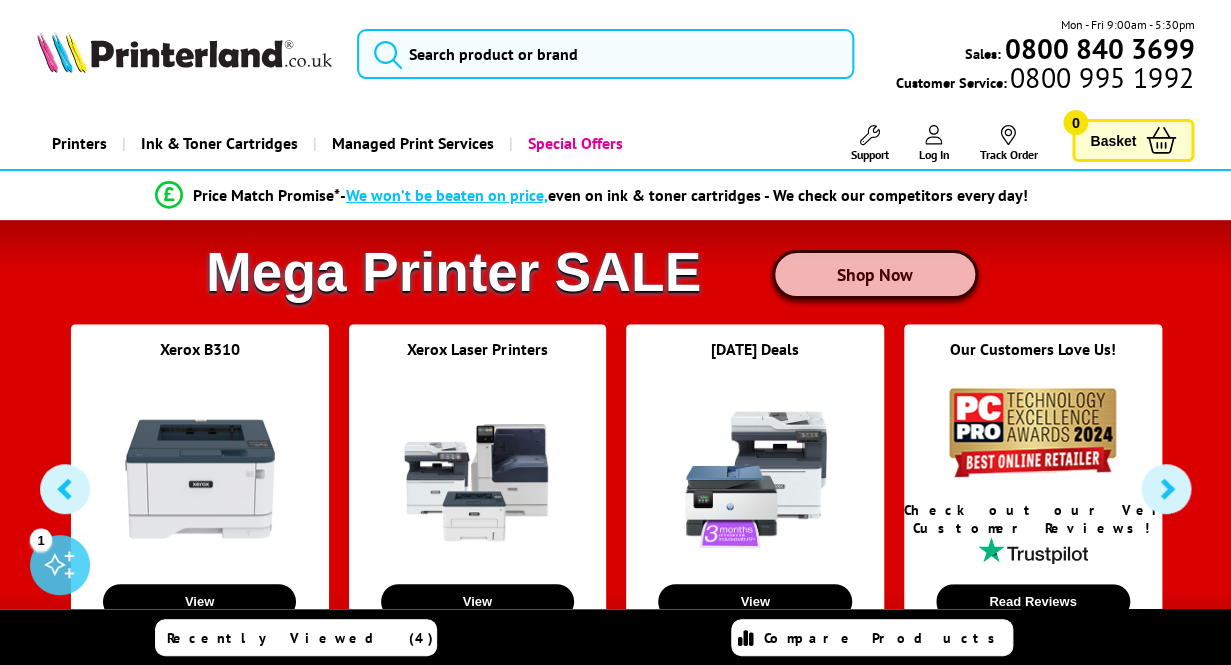 click on "Shop Now" at bounding box center [875, 274] 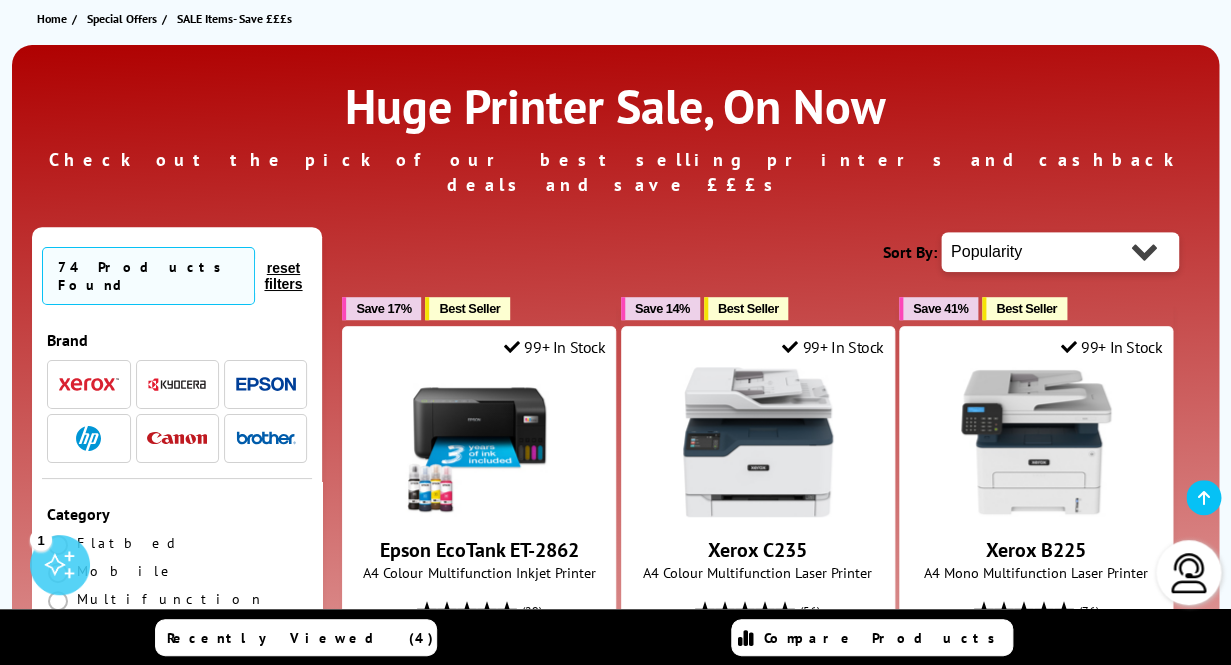 scroll, scrollTop: 229, scrollLeft: 0, axis: vertical 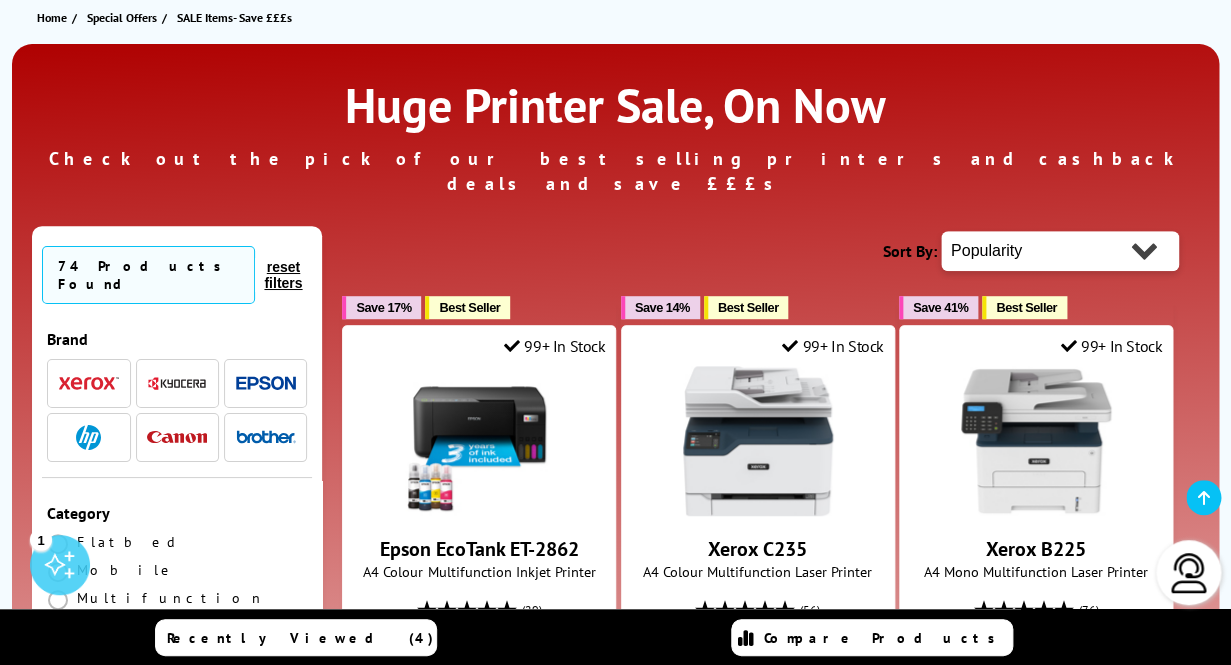 click at bounding box center [266, 437] 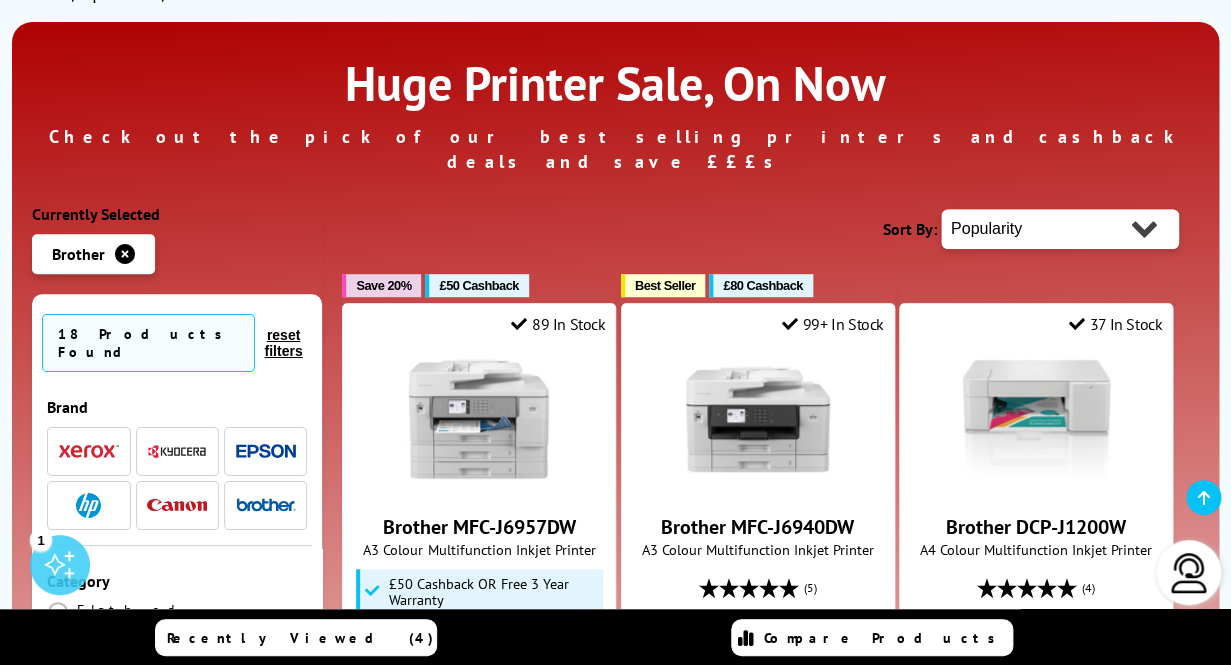 scroll, scrollTop: 256, scrollLeft: 0, axis: vertical 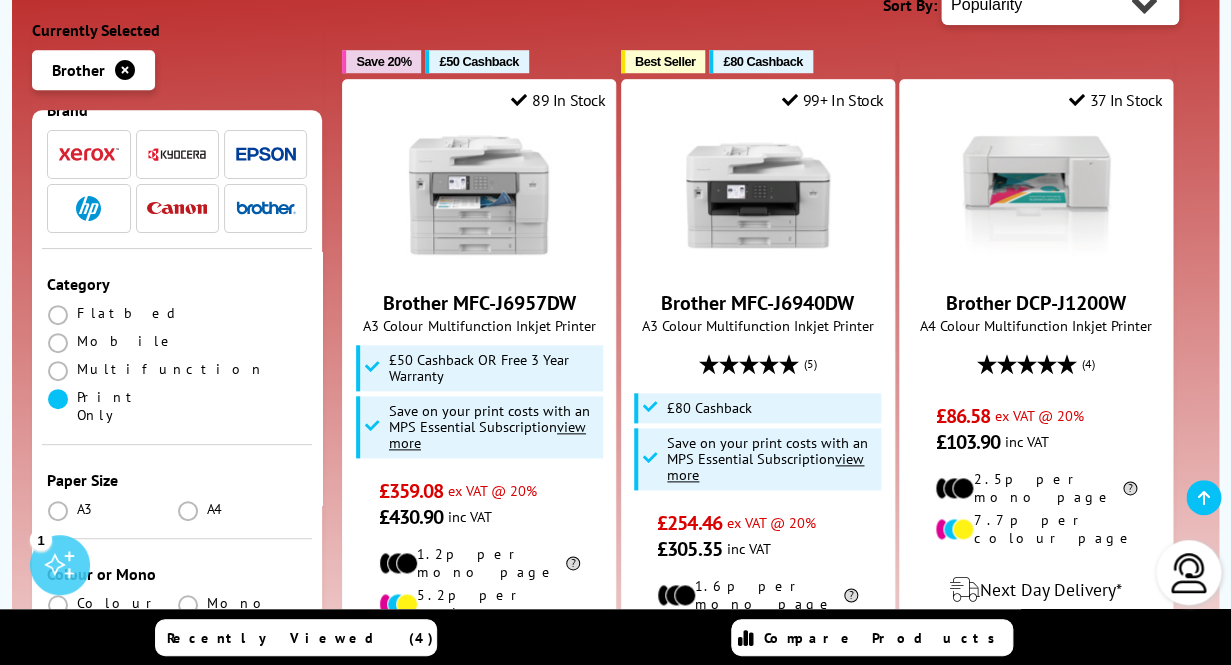 click at bounding box center [58, 399] 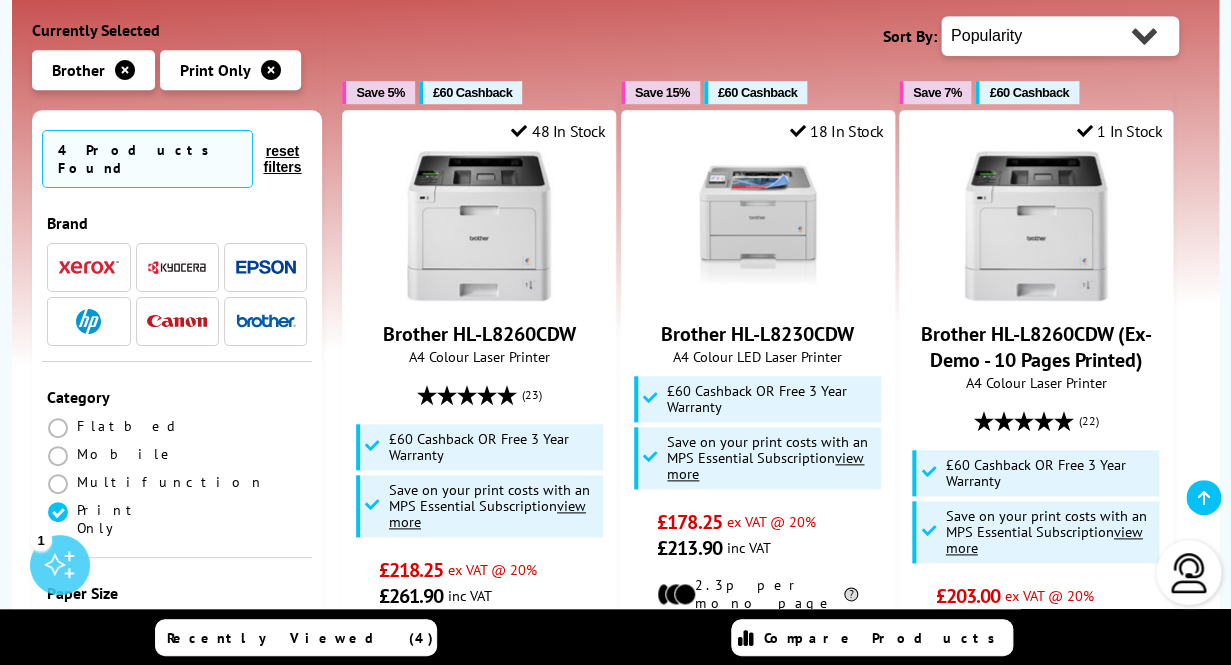 scroll, scrollTop: 601, scrollLeft: 0, axis: vertical 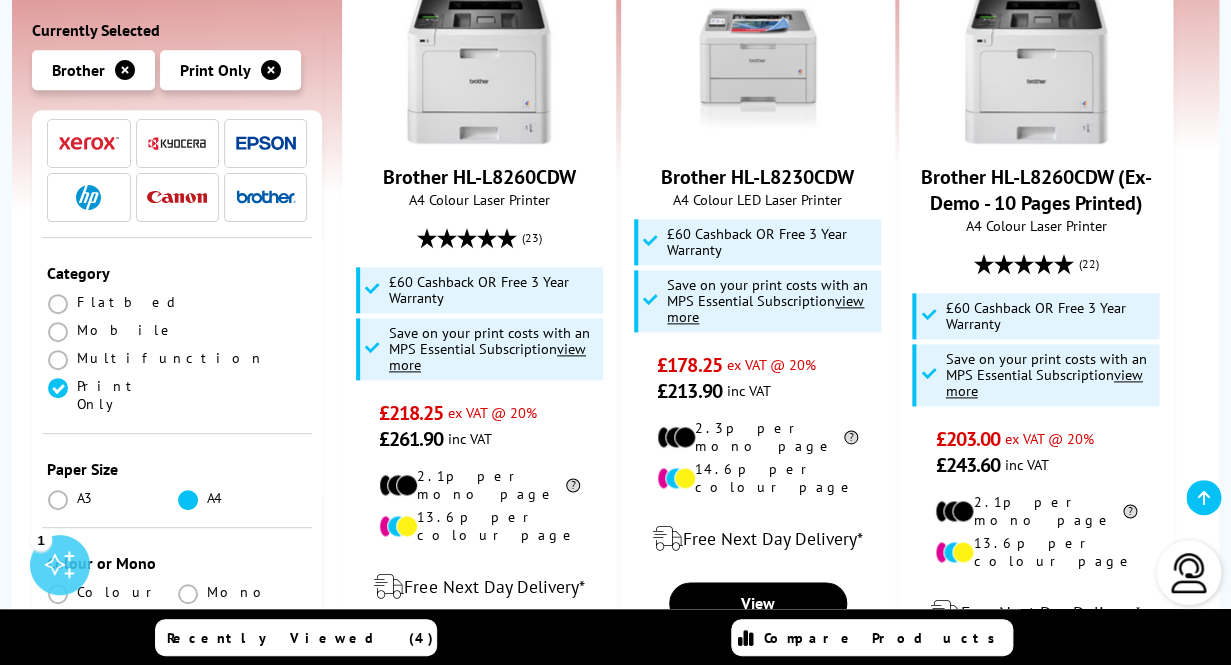 click at bounding box center [188, 500] 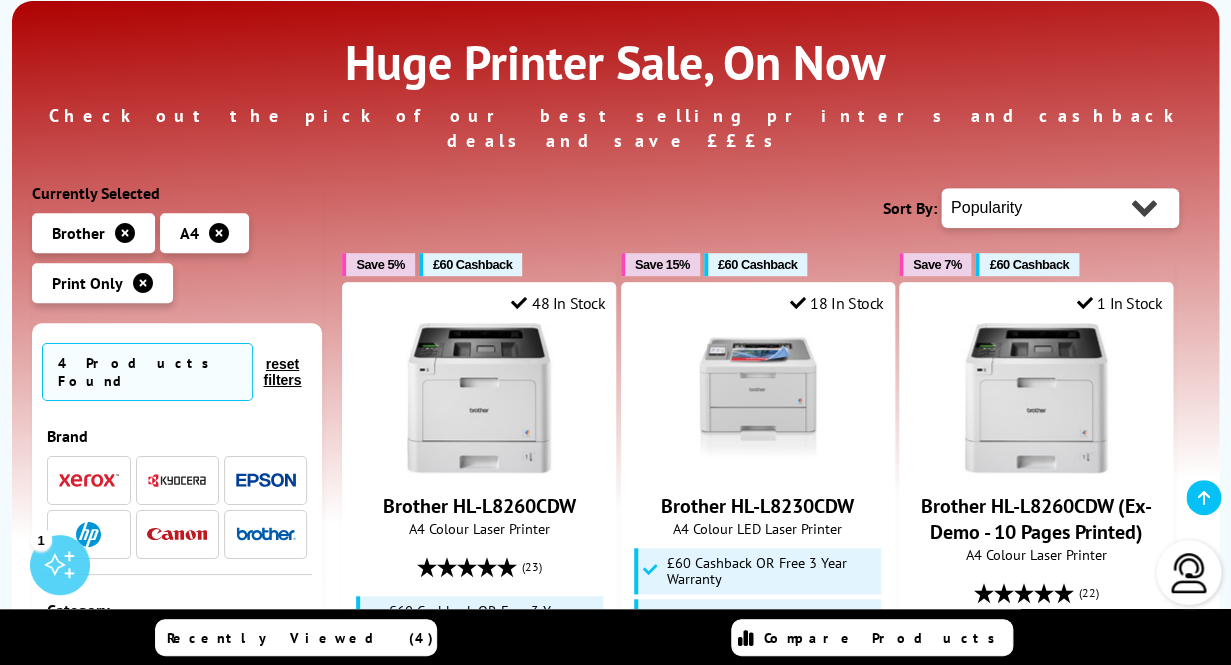 scroll, scrollTop: 281, scrollLeft: 0, axis: vertical 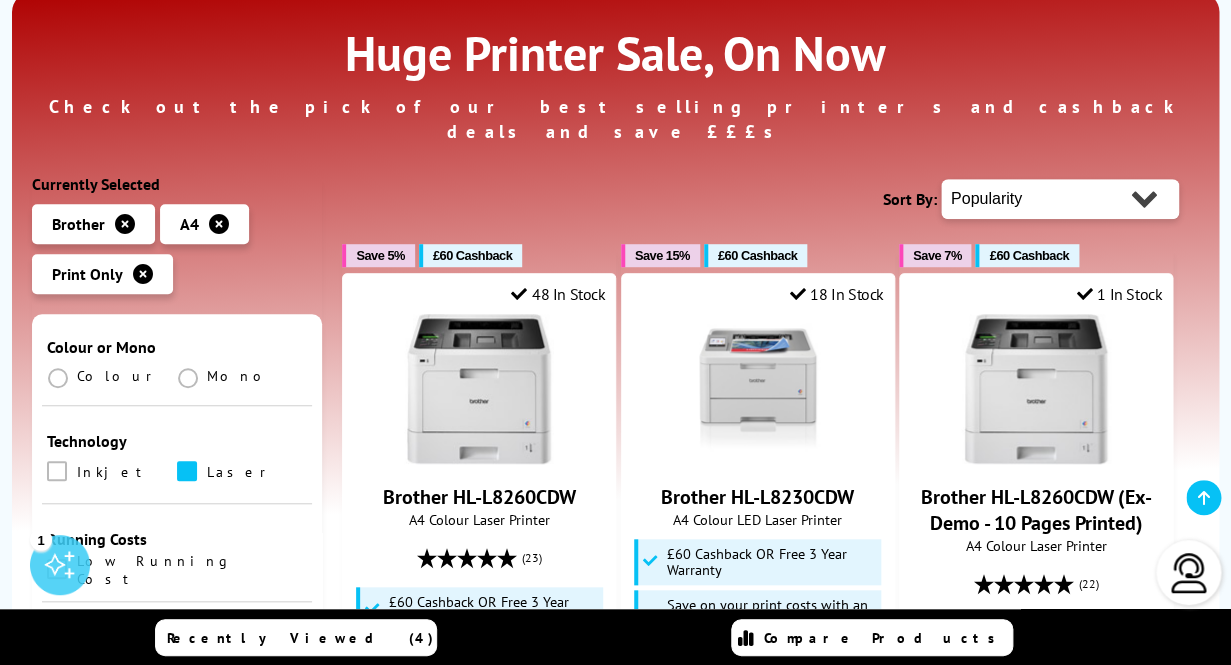 click at bounding box center (187, 471) 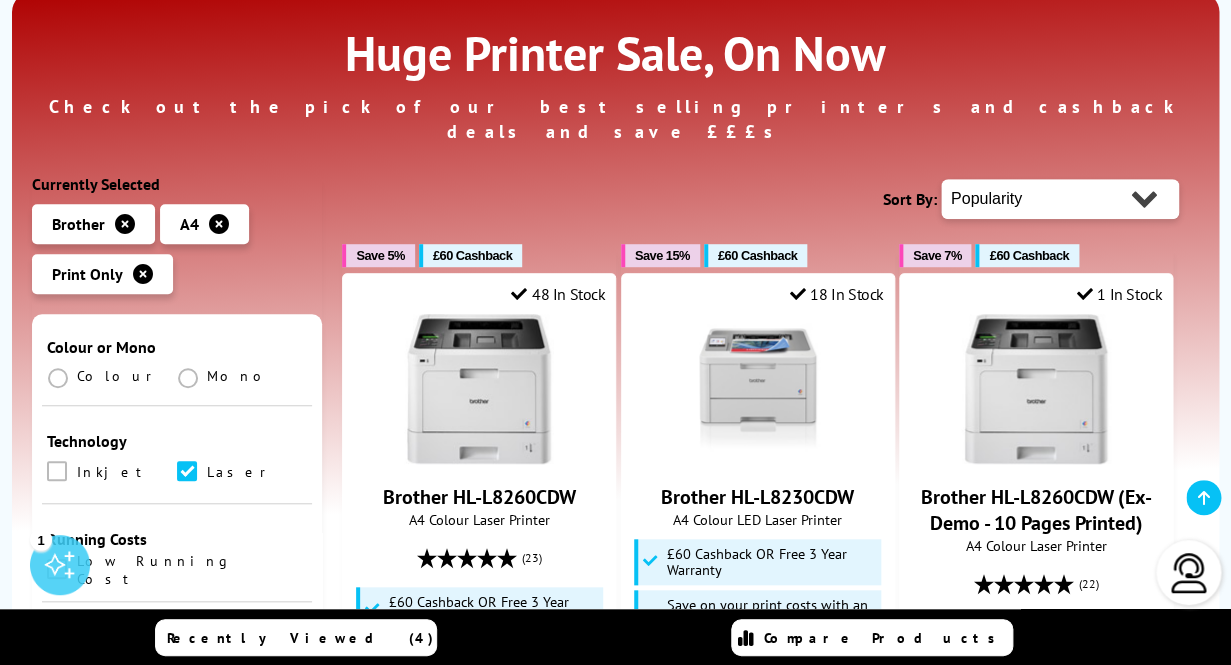 scroll, scrollTop: 545, scrollLeft: 0, axis: vertical 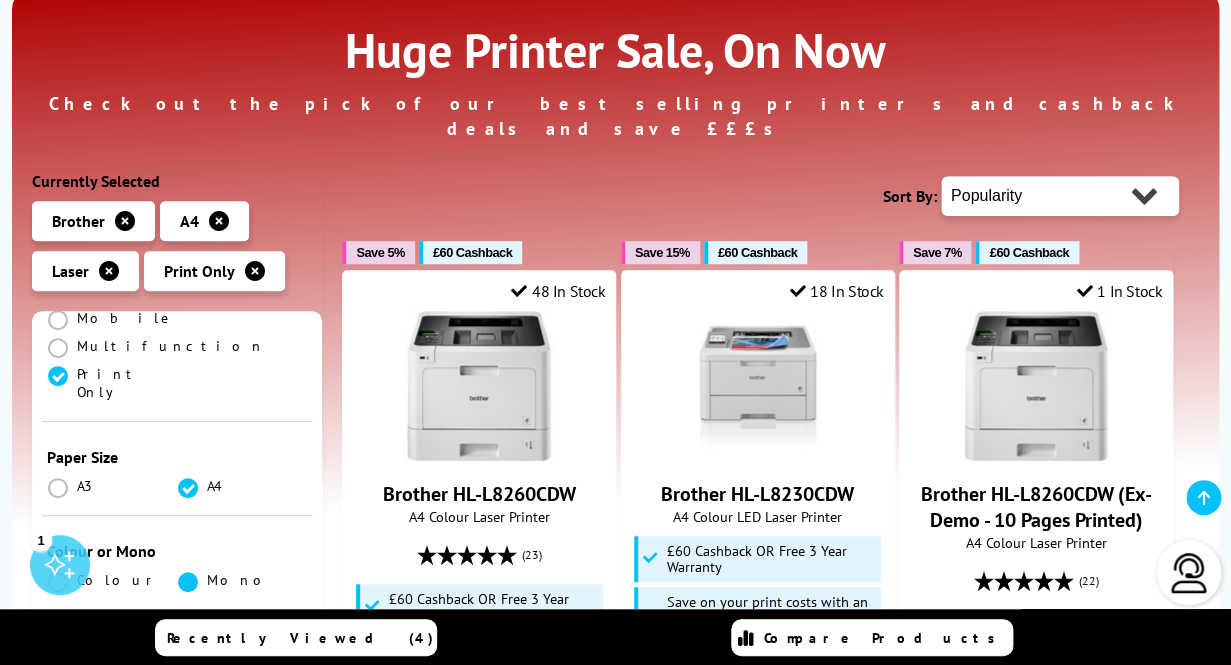 click at bounding box center (188, 582) 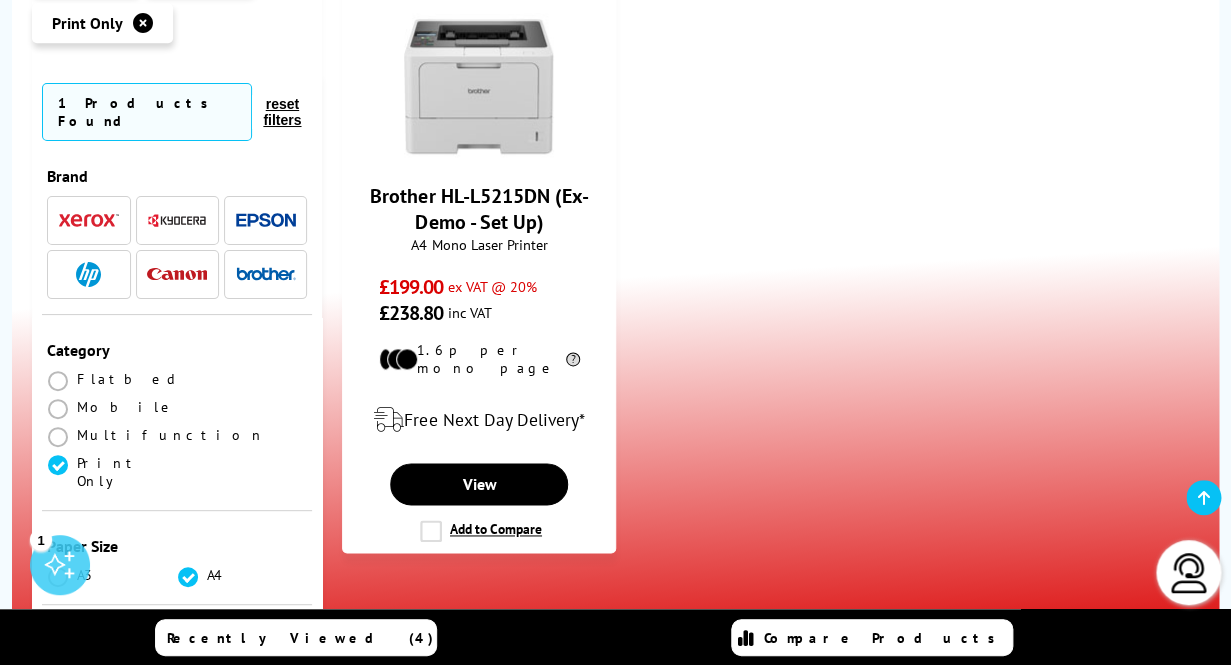 scroll, scrollTop: 599, scrollLeft: 0, axis: vertical 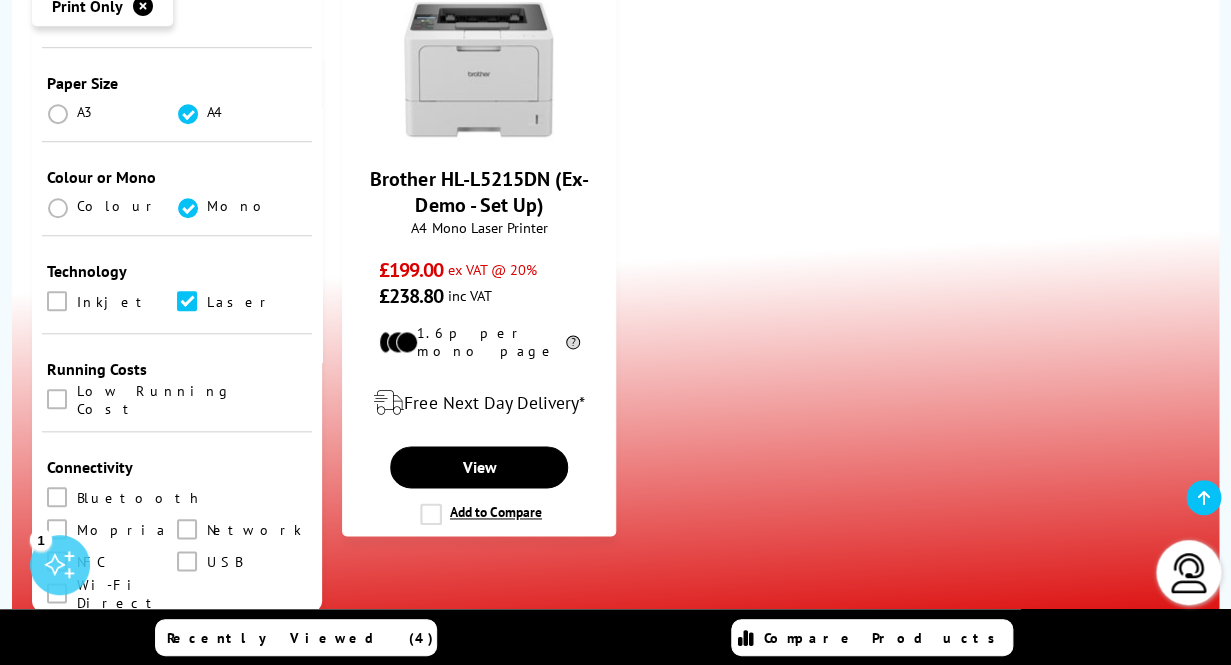 click at bounding box center (57, 625) 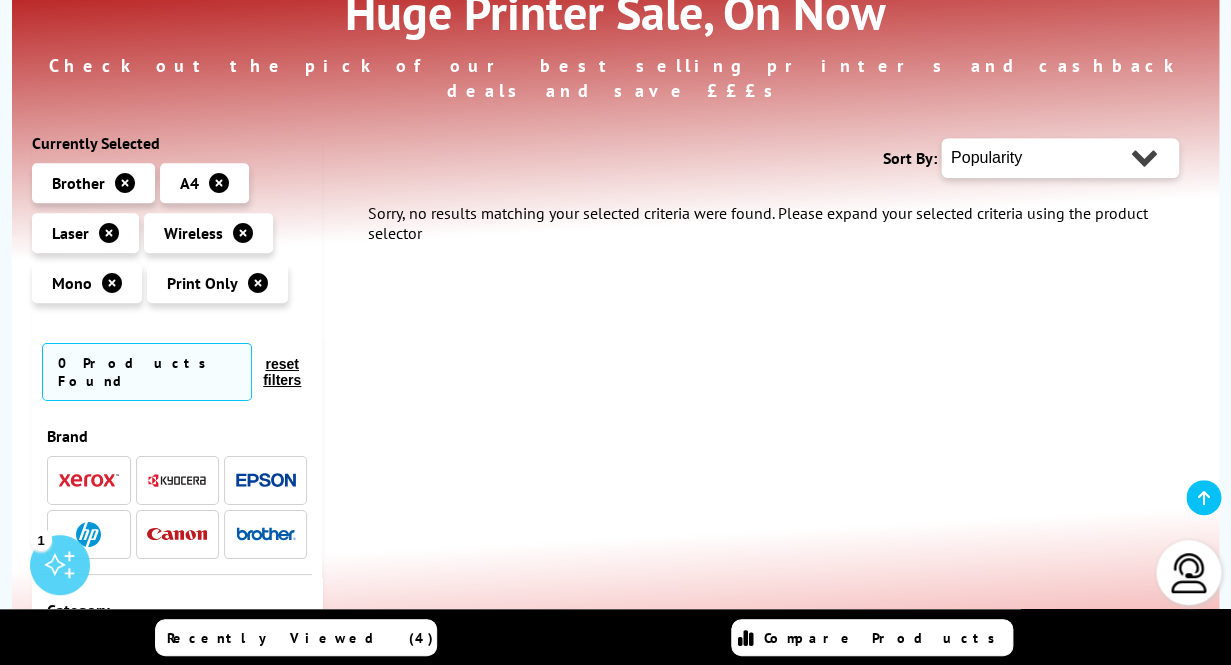 scroll, scrollTop: 323, scrollLeft: 0, axis: vertical 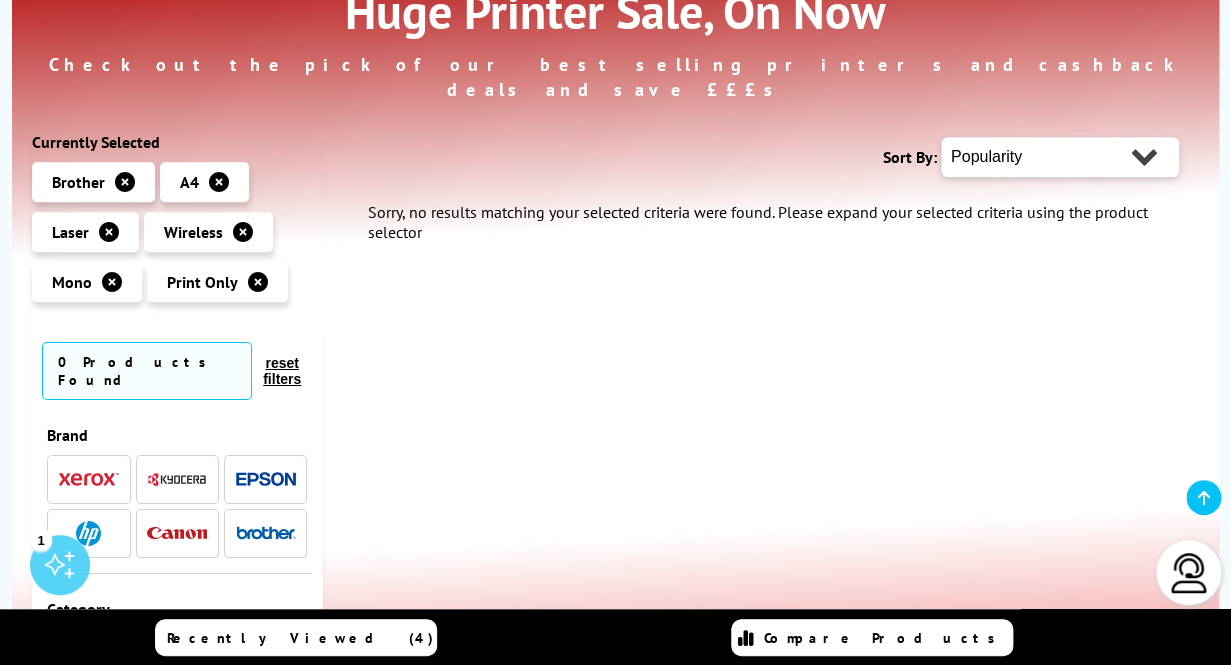 click at bounding box center (125, 182) 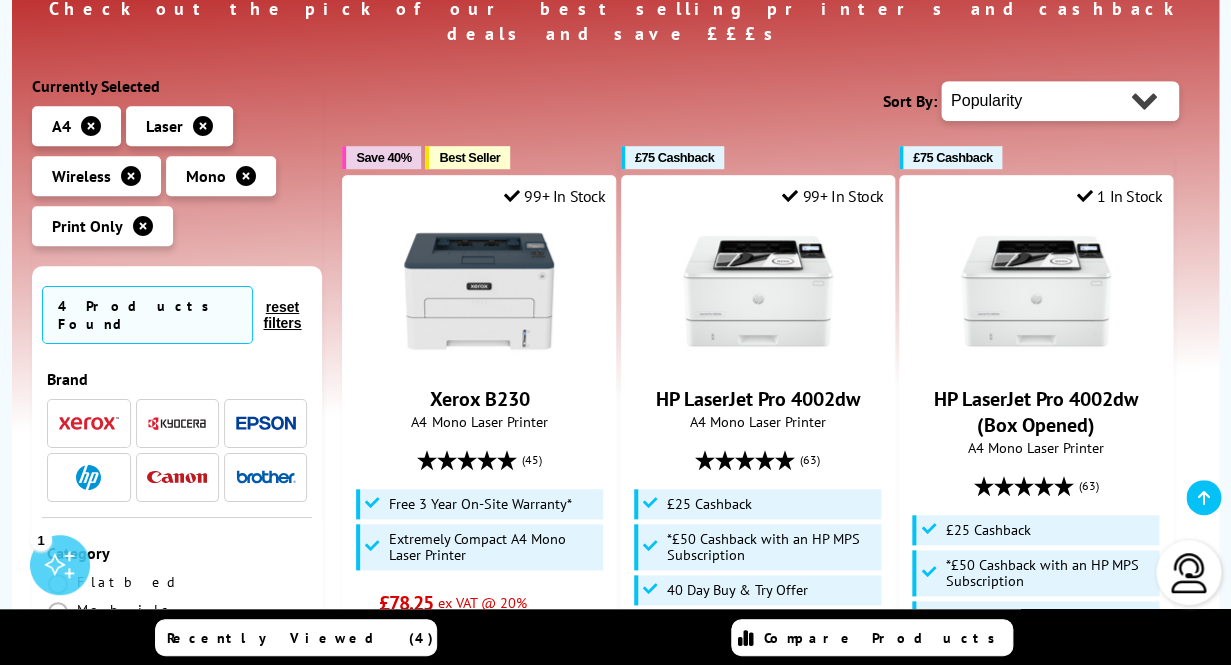 scroll, scrollTop: 381, scrollLeft: 0, axis: vertical 